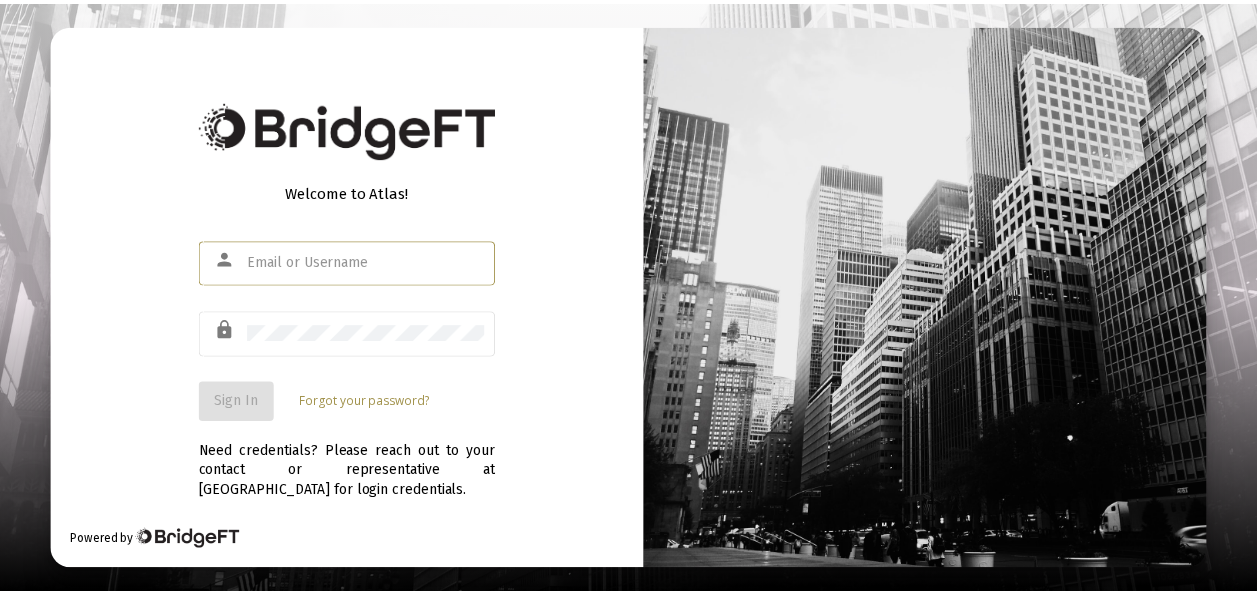 scroll, scrollTop: 0, scrollLeft: 0, axis: both 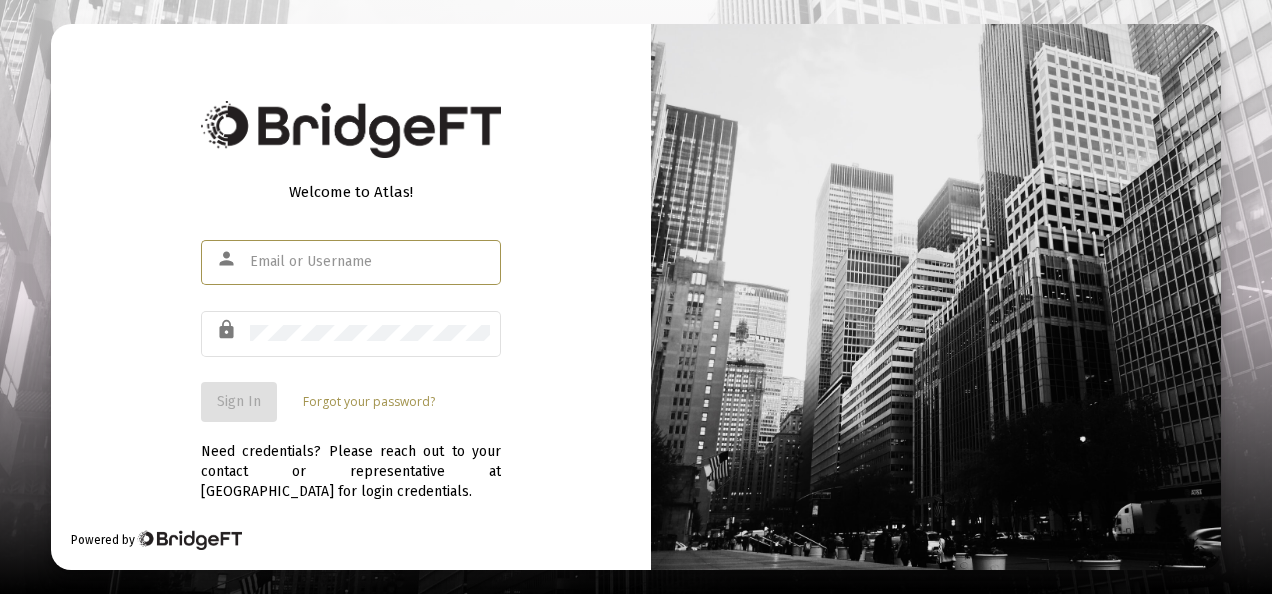click at bounding box center [370, 262] 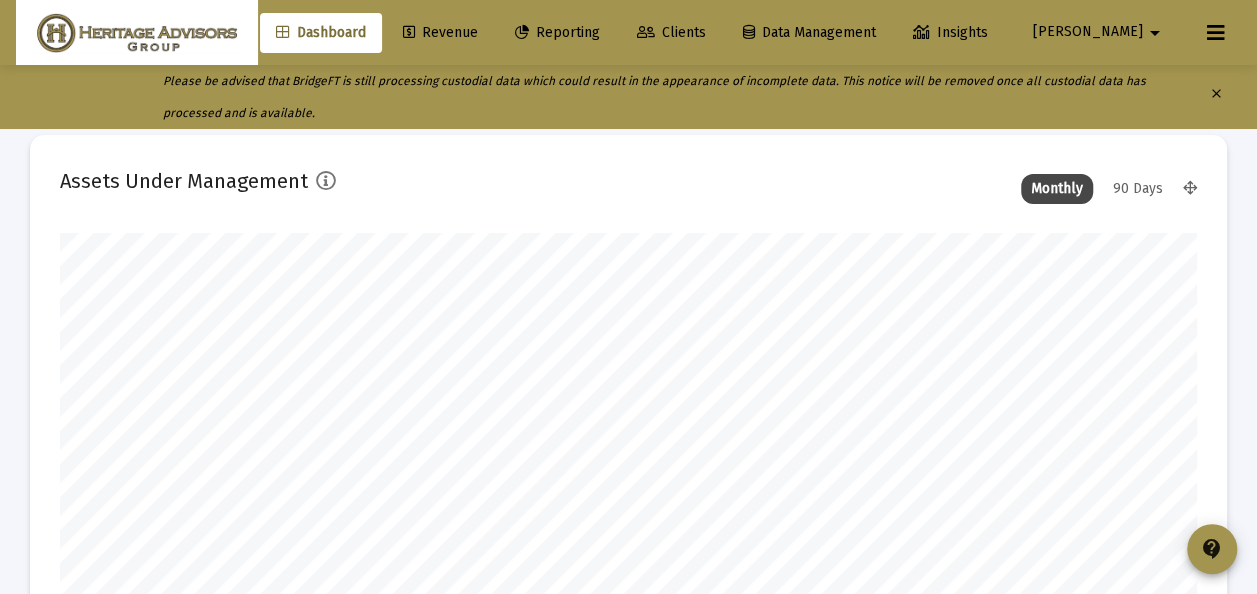scroll, scrollTop: 999600, scrollLeft: 998863, axis: both 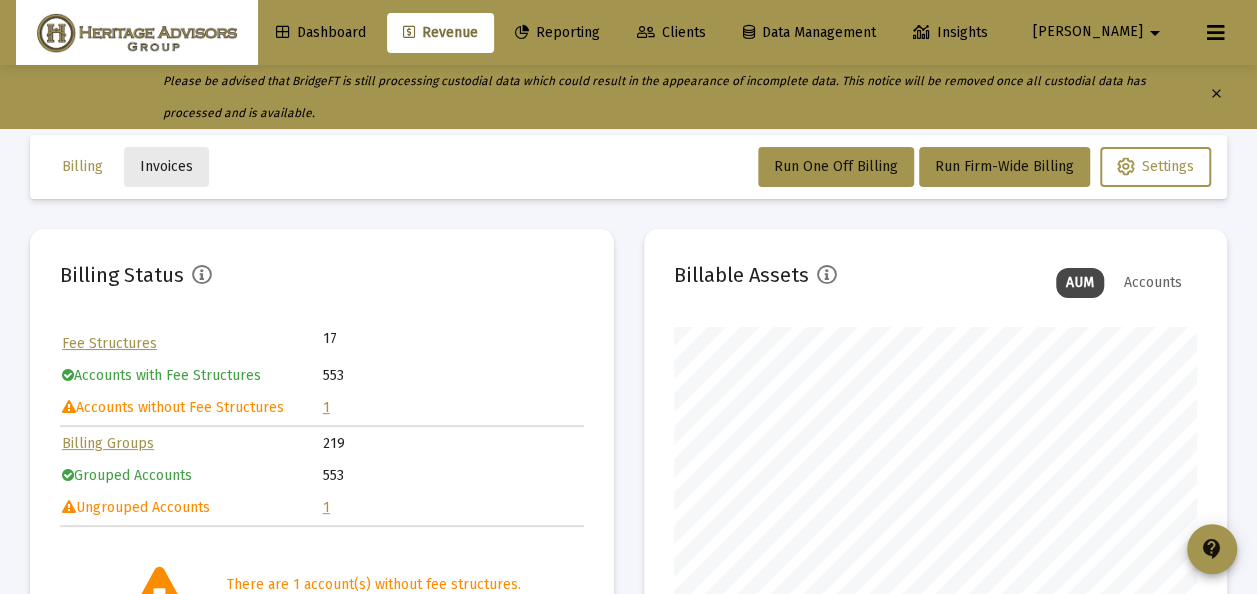 click on "Invoices" 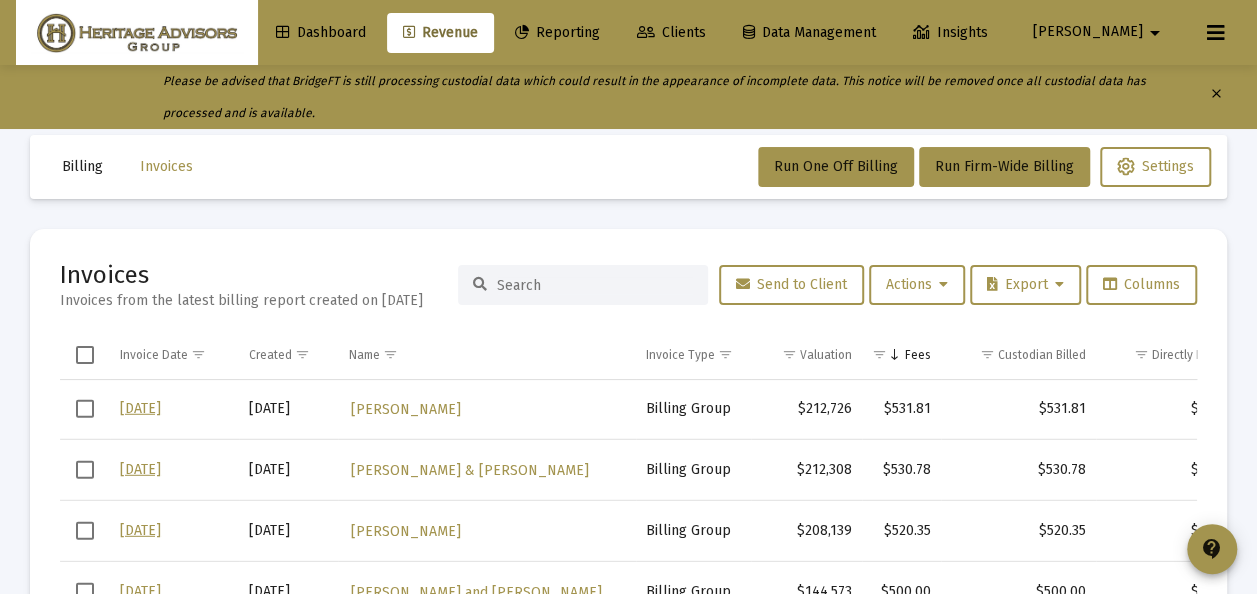 scroll, scrollTop: 6068, scrollLeft: 0, axis: vertical 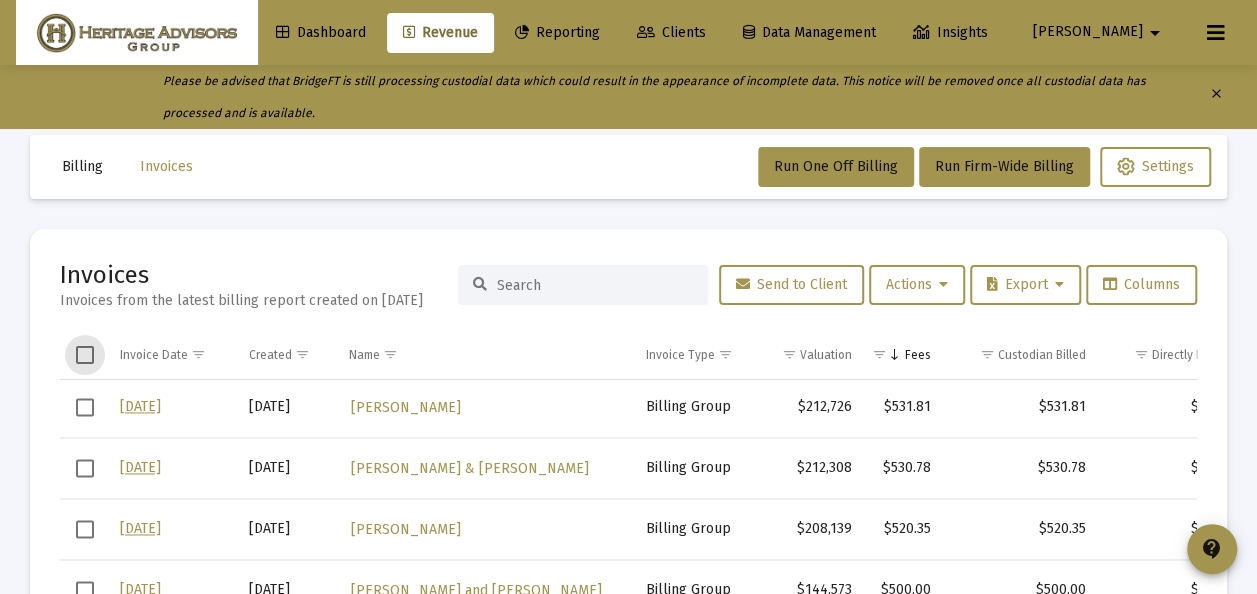 click at bounding box center [85, 355] 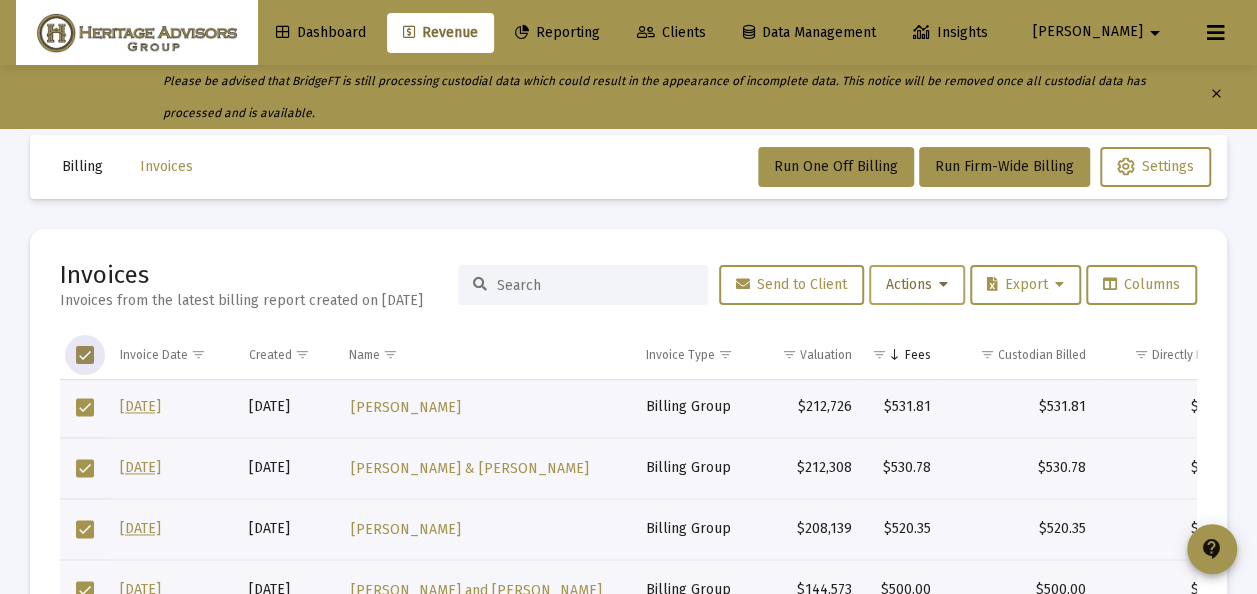 click on "Actions" 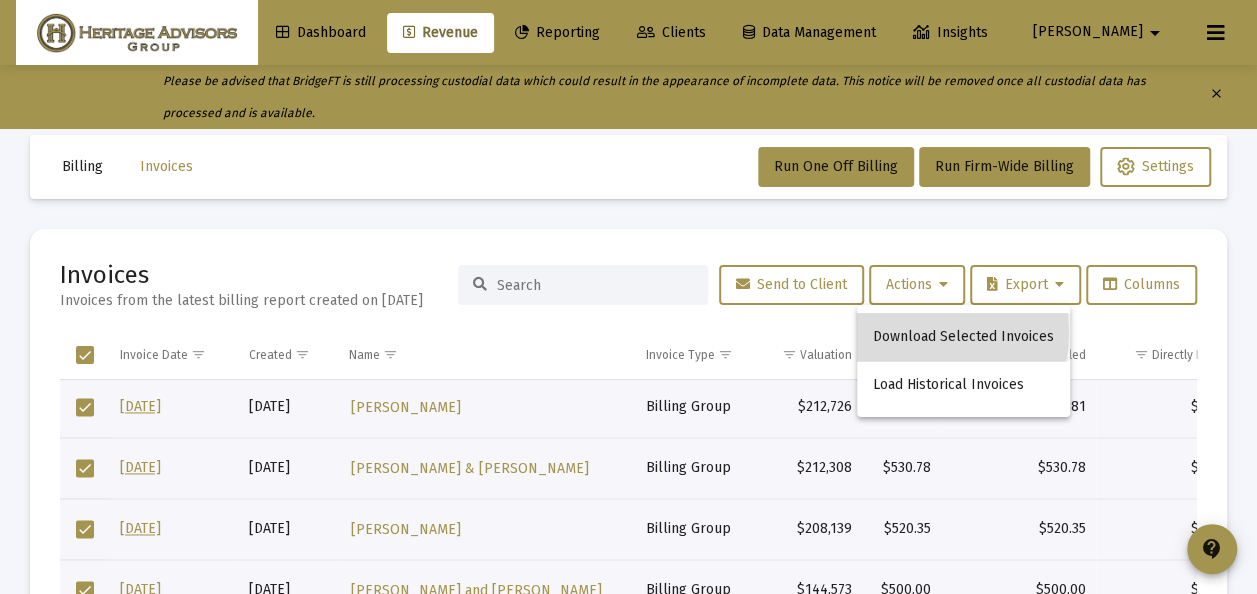 click on "Download Selected Invoices" at bounding box center [963, 337] 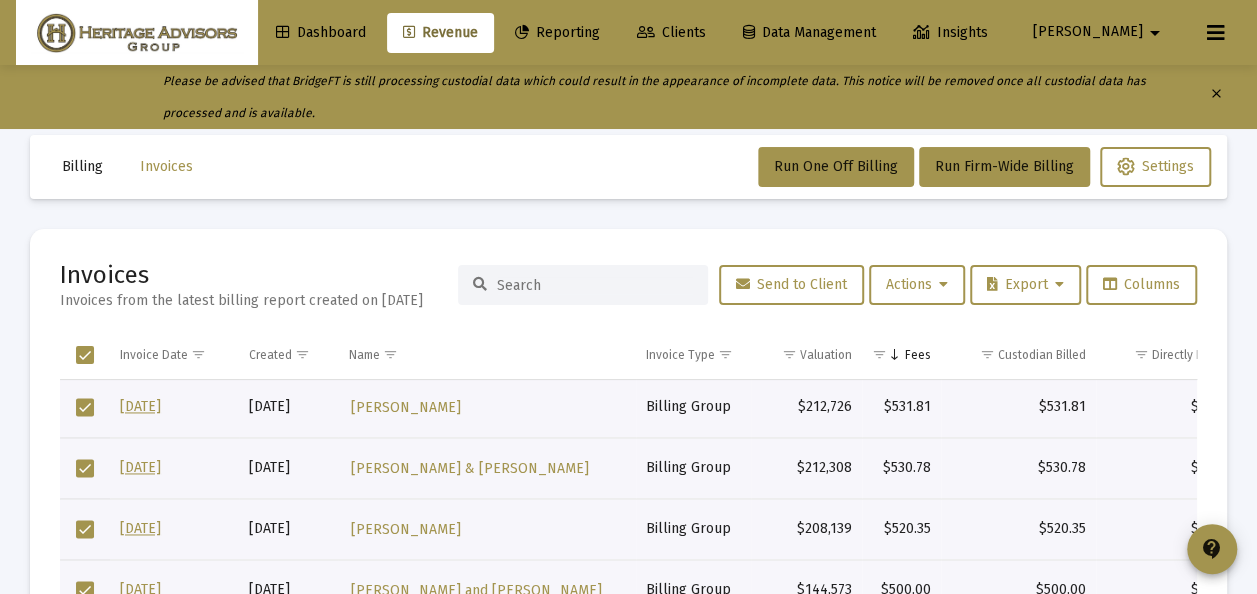 click on "Billing Invoices  Run One Off Billing   Run Firm-Wide Billing   Settings  Invoices Invoices from the latest billing report created on [DATE]  Send to Client   Actions   Export   Columns  Invoice Date Created Name Invoice Type Valuation Fees Custodian Billed Directly Billed Actions  [DATE]  [DATE] [PERSON_NAME] Household Billing Group $212,726  $531.81   $531.81  $0.00  [DATE]  [DATE] [PERSON_NAME] & [PERSON_NAME] Household Billing Group $212,308  $530.78   $530.78  $0.00  [DATE]  [DATE] [PERSON_NAME] Billing Group $208,139  $520.35   $520.35  $0.00  [DATE]  [DATE] [PERSON_NAME] and [PERSON_NAME] Group $144,573  $500.00   $500.00  $0.00  [DATE]  [DATE] [GEOGRAPHIC_DATA][PERSON_NAME] & [PERSON_NAME] Household Billing Group $185,984  $464.96   $464.96  $0.00  [DATE]  [DATE] [PERSON_NAME] Group $177,700  $444.25   $444.25  $0.00  [DATE]  [DATE] [PERSON_NAME] & [PERSON_NAME] Household Billing Group $175,403  $438.50   $438.50  $0.00  [DATE]  [DATE] [PERSON_NAME] & [PERSON_NAME] Billing Group" 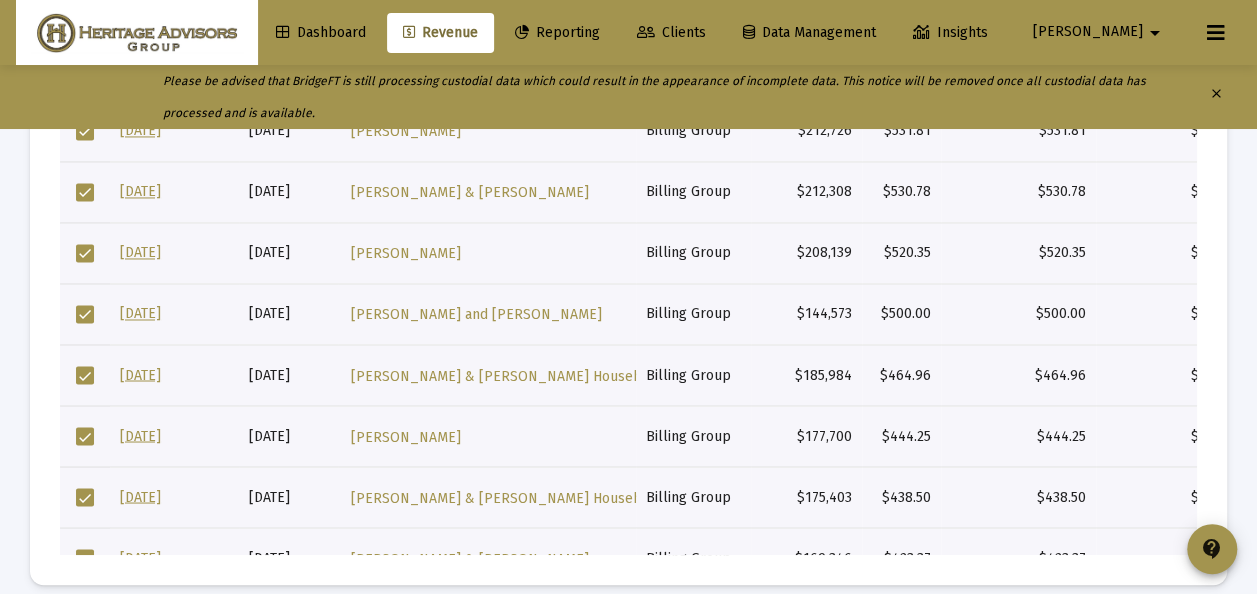 scroll, scrollTop: 288, scrollLeft: 0, axis: vertical 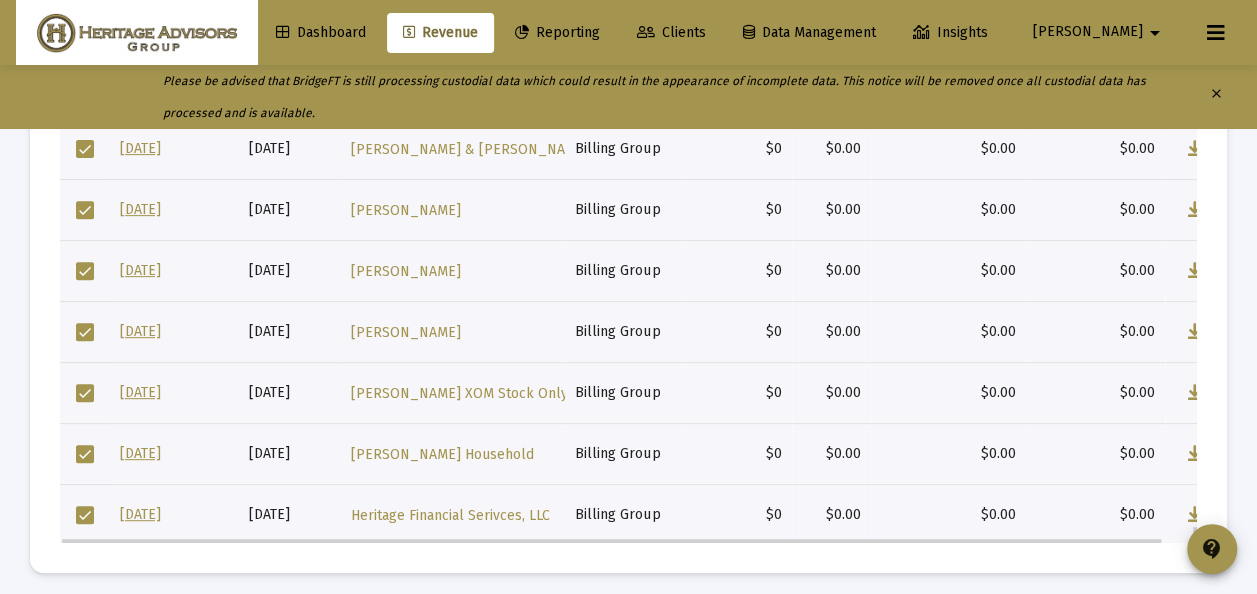 click at bounding box center [85, 515] 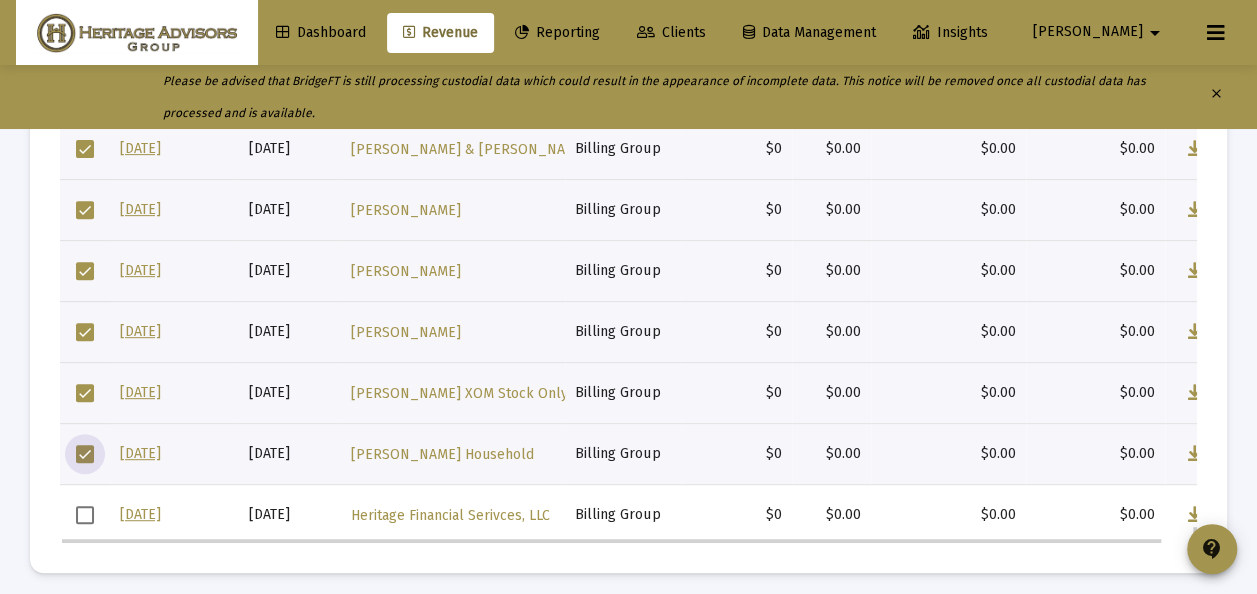 drag, startPoint x: 87, startPoint y: 456, endPoint x: 88, endPoint y: 416, distance: 40.012497 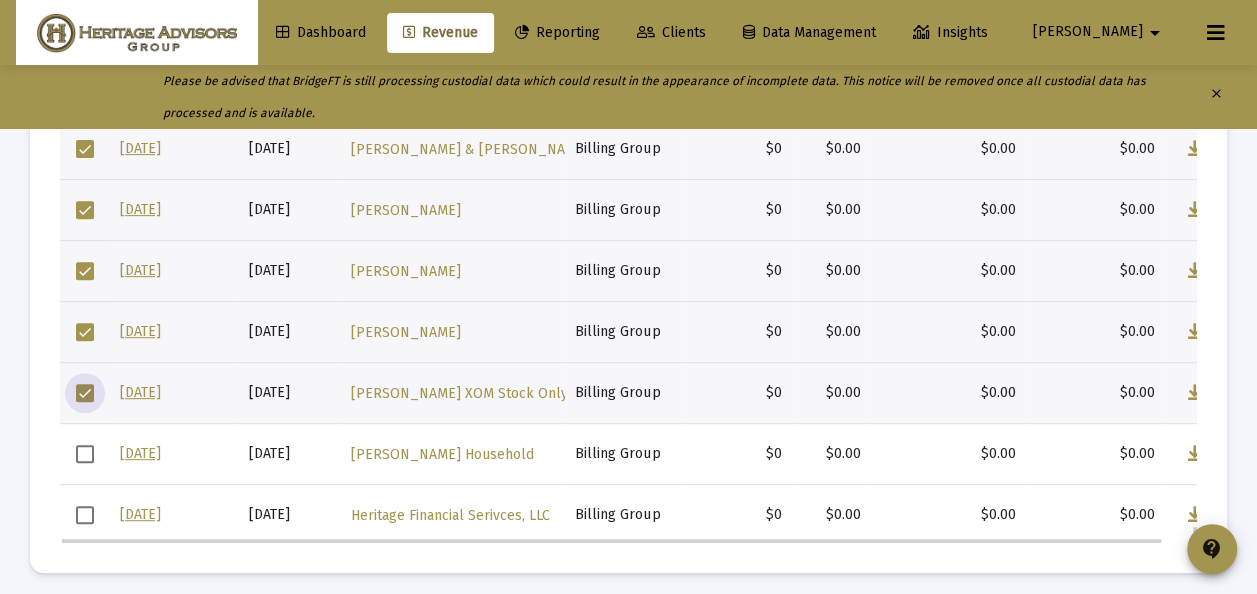 click at bounding box center [85, 393] 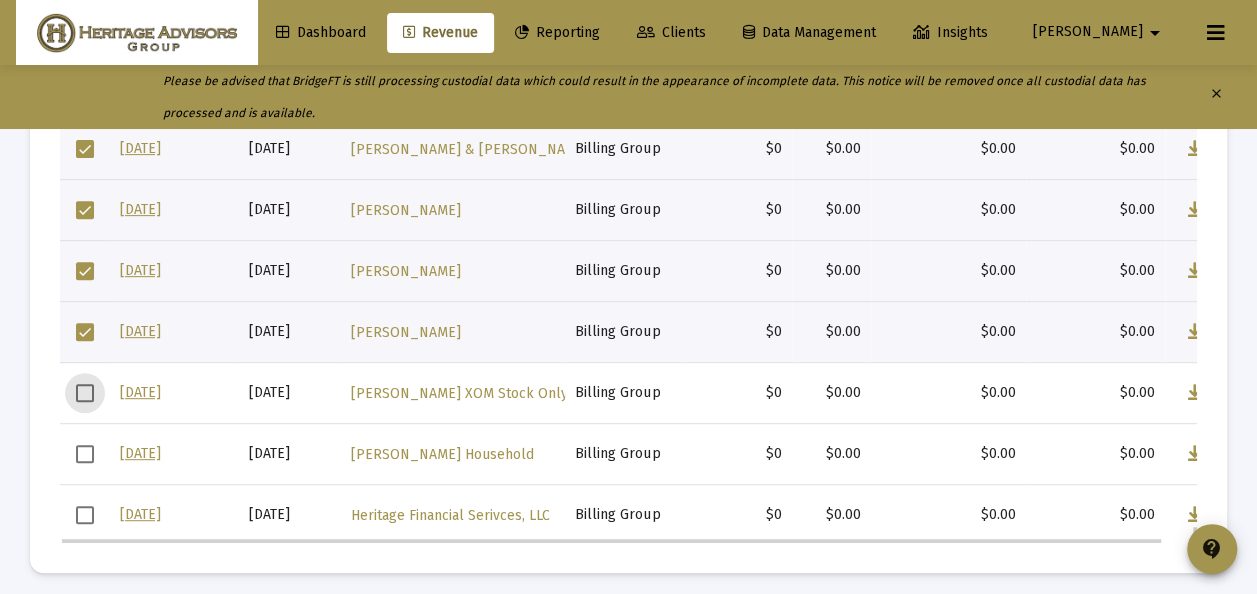 drag, startPoint x: 89, startPoint y: 332, endPoint x: 88, endPoint y: 310, distance: 22.022715 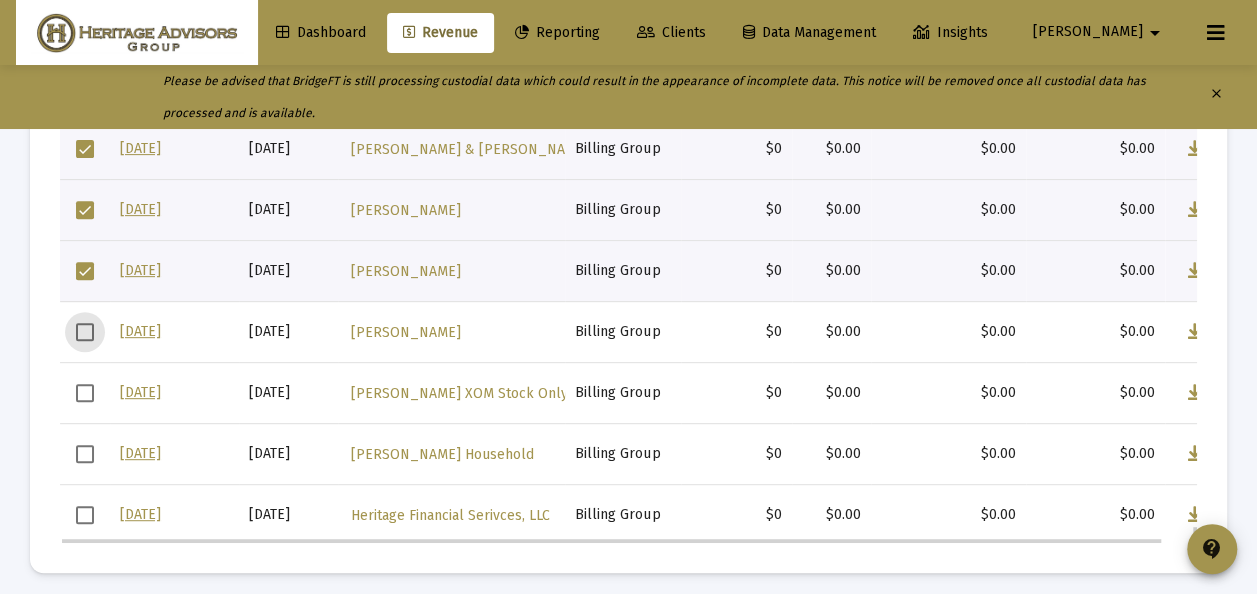 click at bounding box center (85, 271) 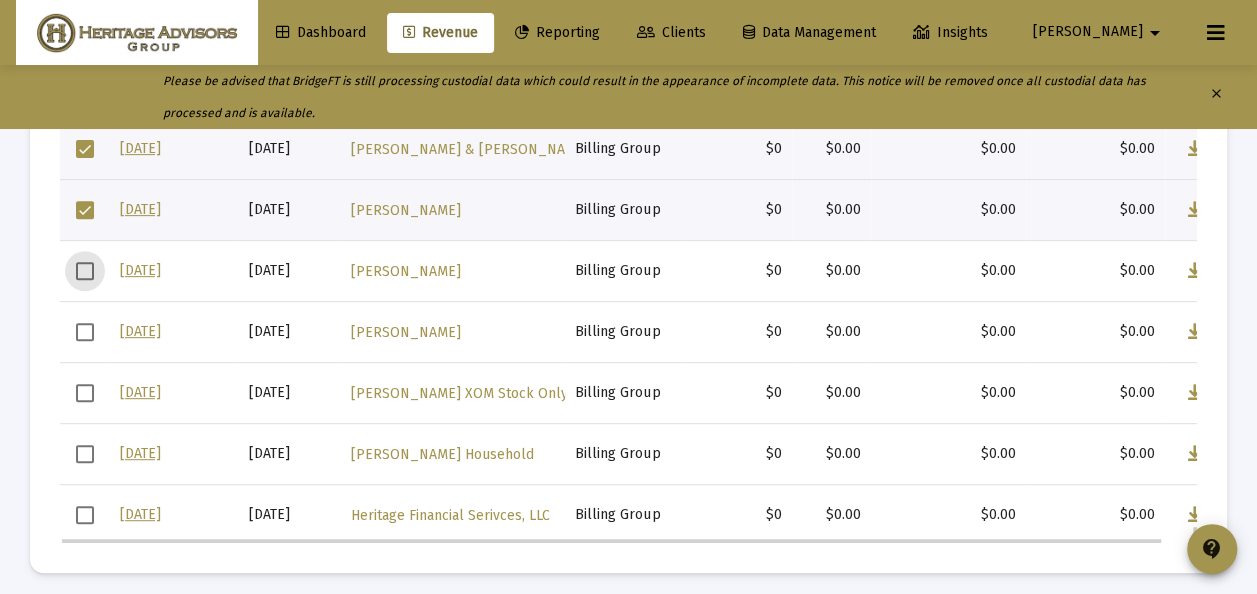 click at bounding box center [85, 210] 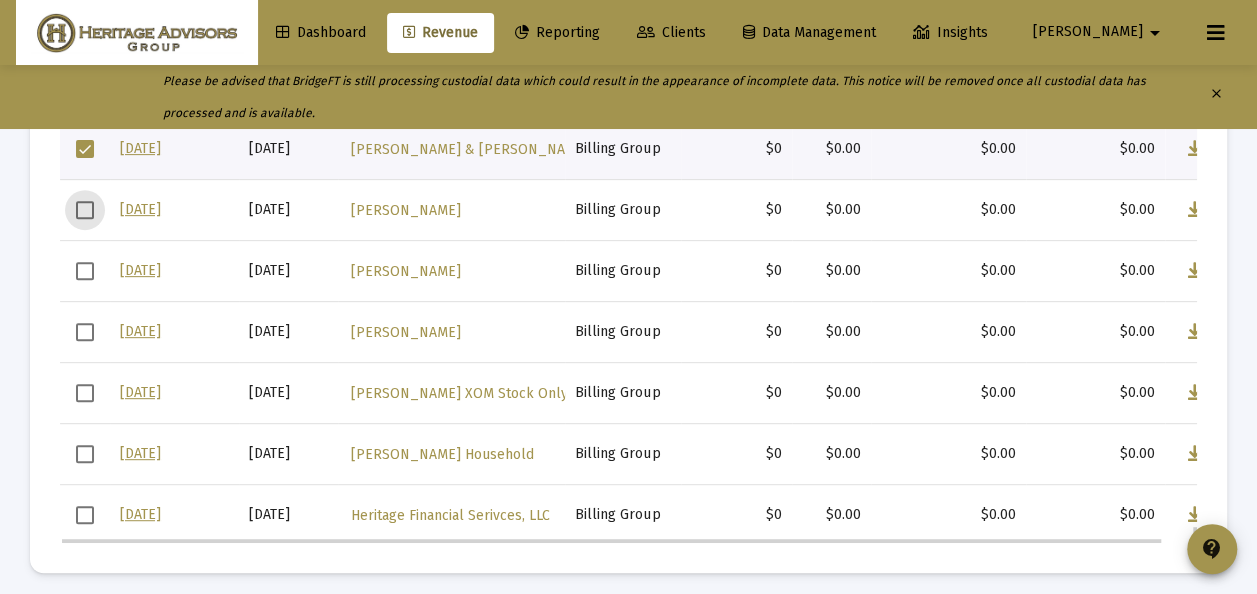drag, startPoint x: 88, startPoint y: 148, endPoint x: 107, endPoint y: 206, distance: 61.03278 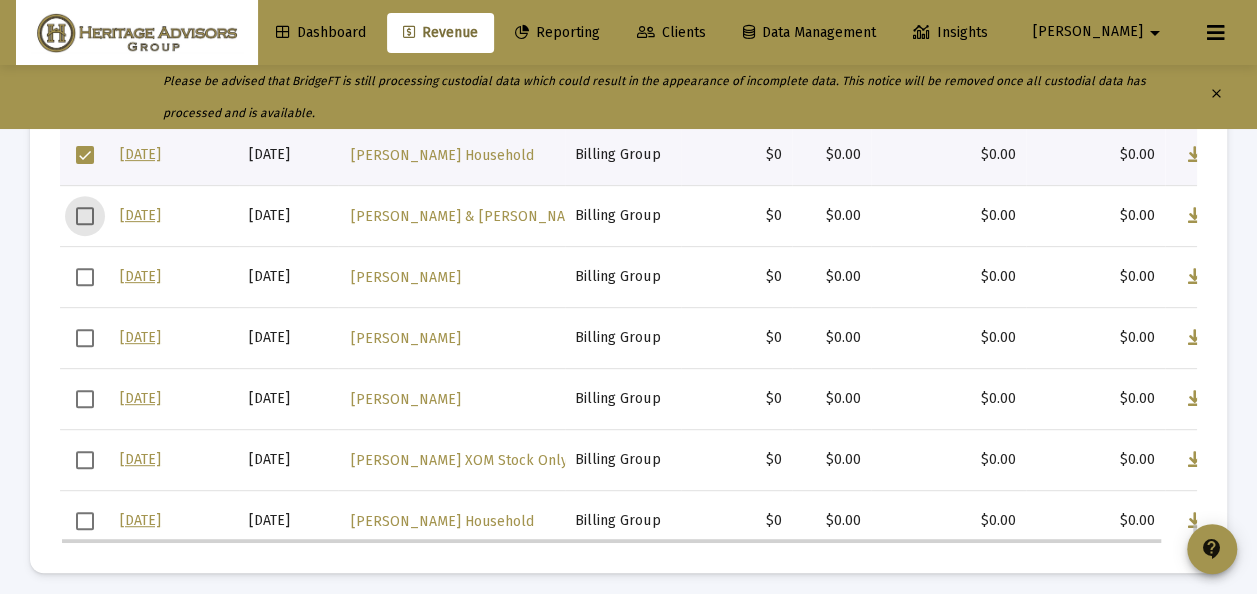 scroll, scrollTop: 9972, scrollLeft: 0, axis: vertical 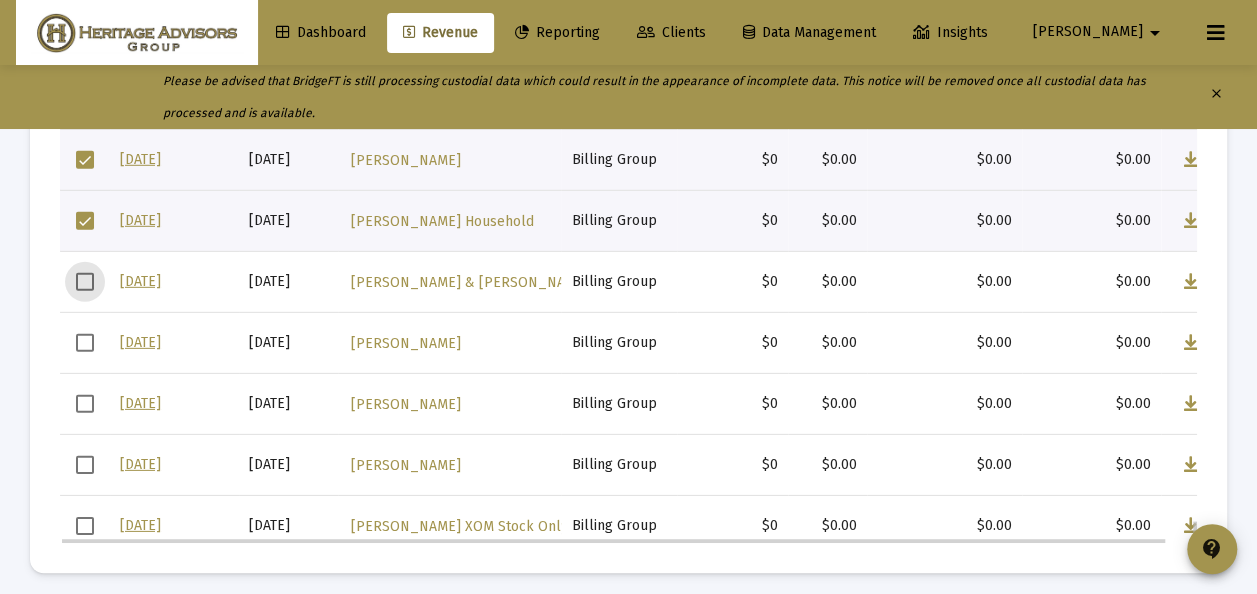 drag, startPoint x: 88, startPoint y: 216, endPoint x: 80, endPoint y: 194, distance: 23.409399 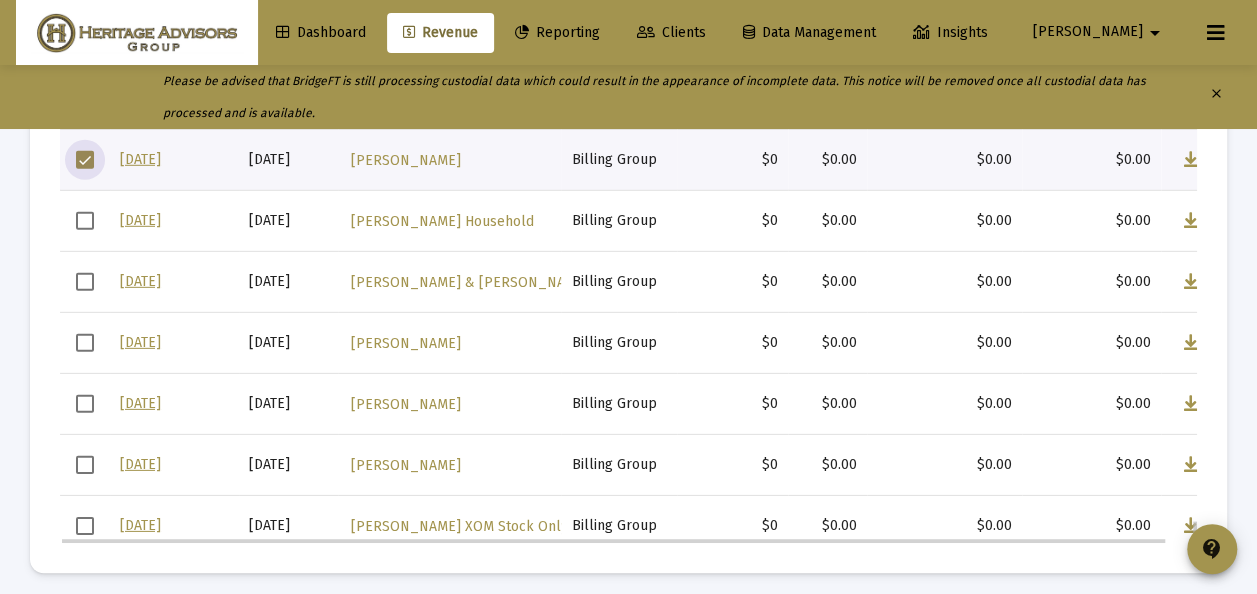 click at bounding box center [85, 160] 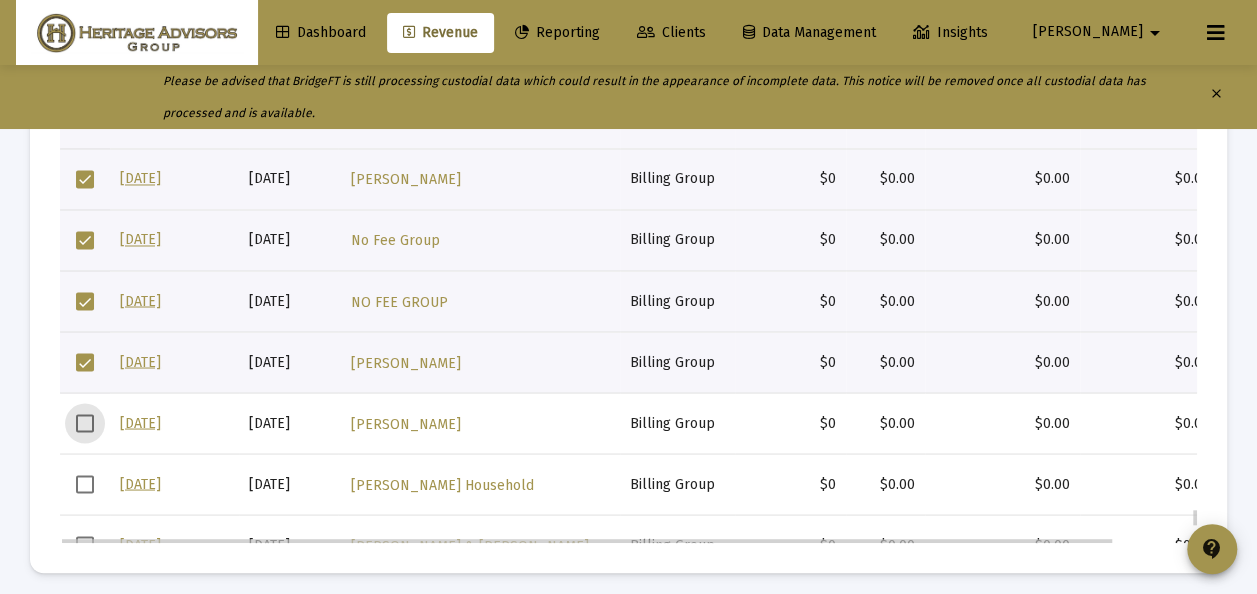 scroll, scrollTop: 9644, scrollLeft: 0, axis: vertical 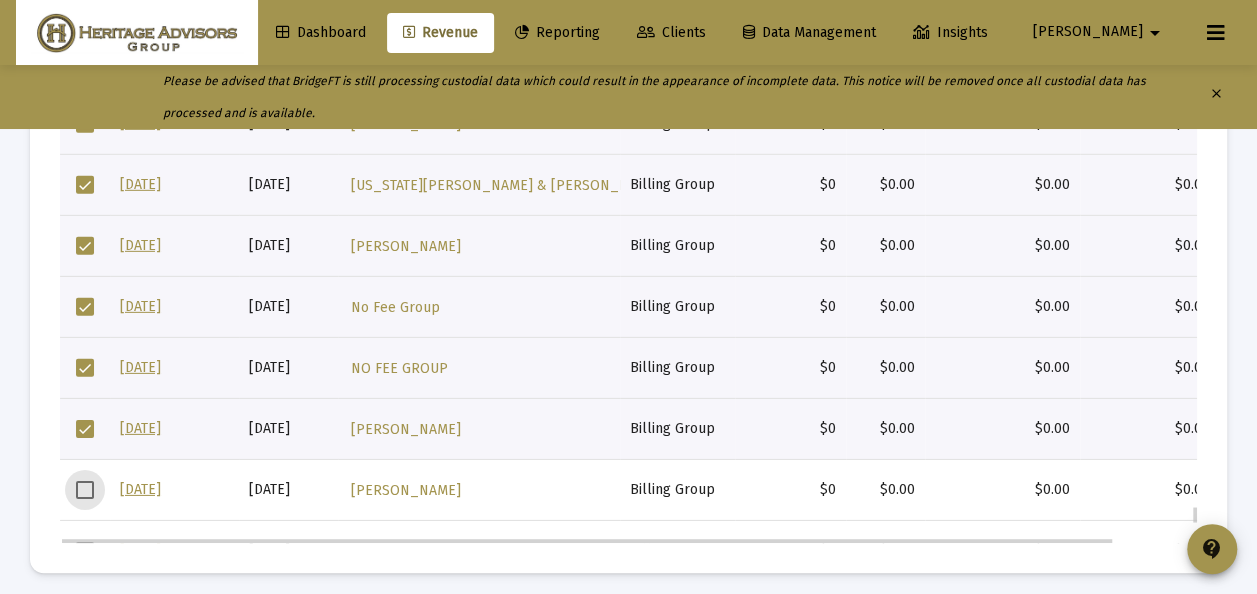 click at bounding box center [85, 429] 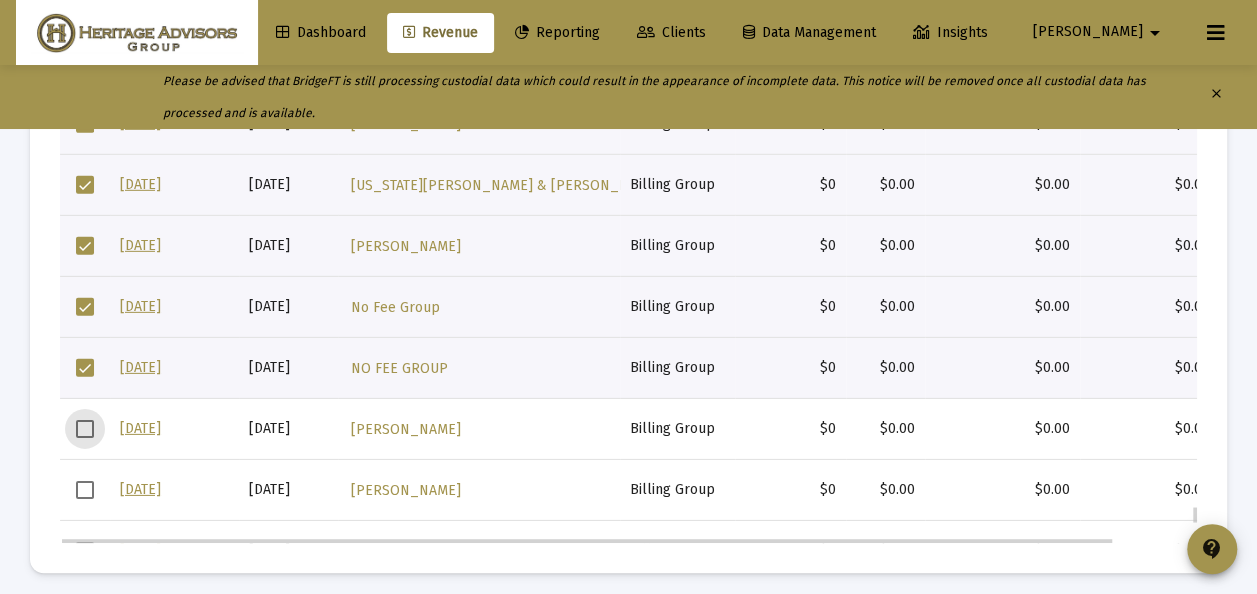 click at bounding box center [85, 368] 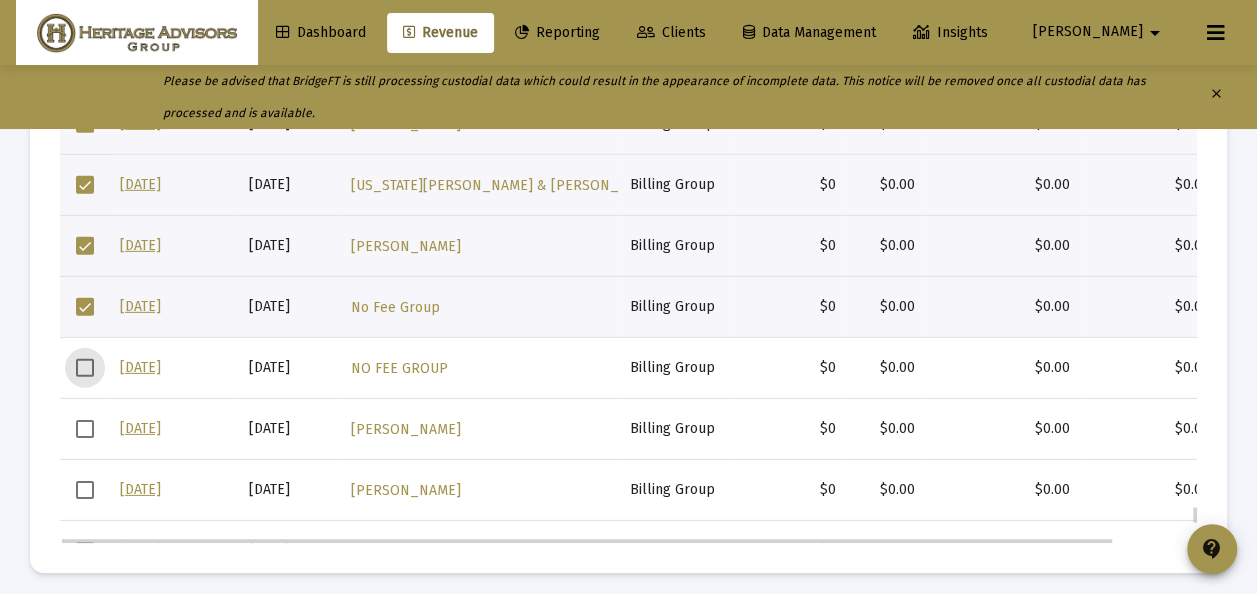 click at bounding box center [85, 307] 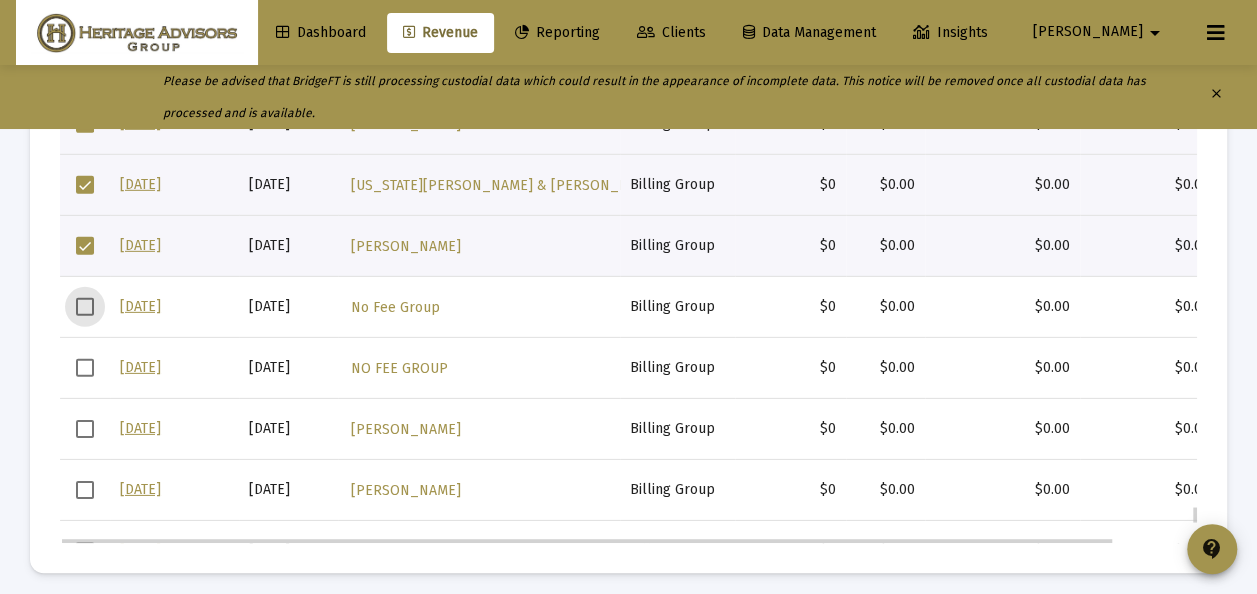 click at bounding box center (85, 246) 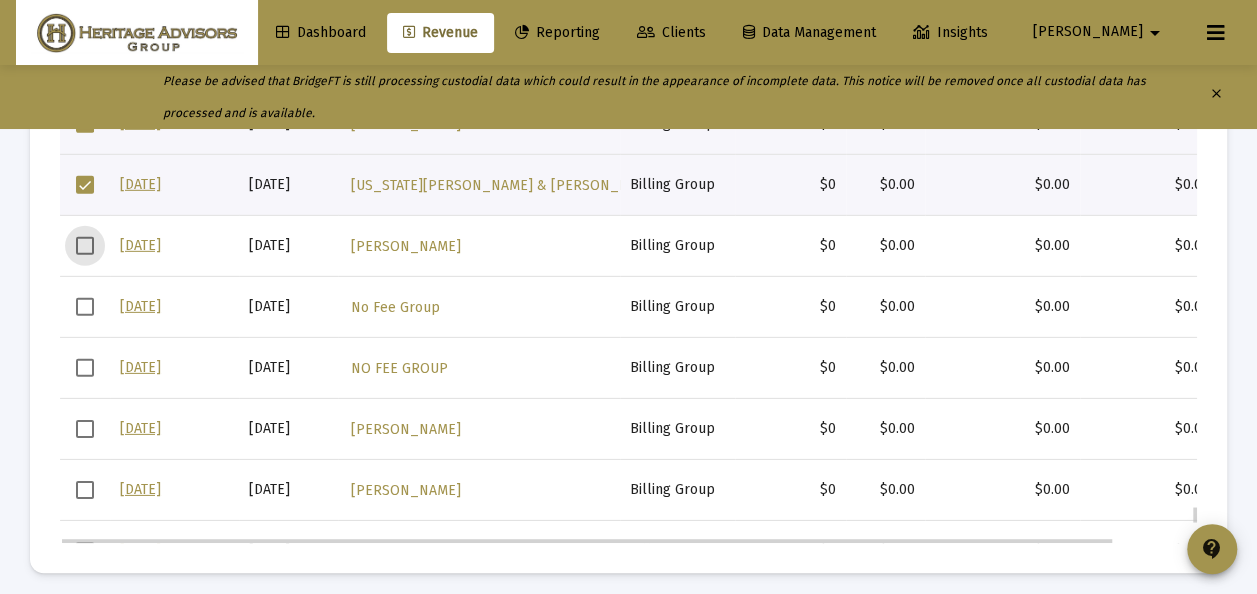 click at bounding box center (85, 185) 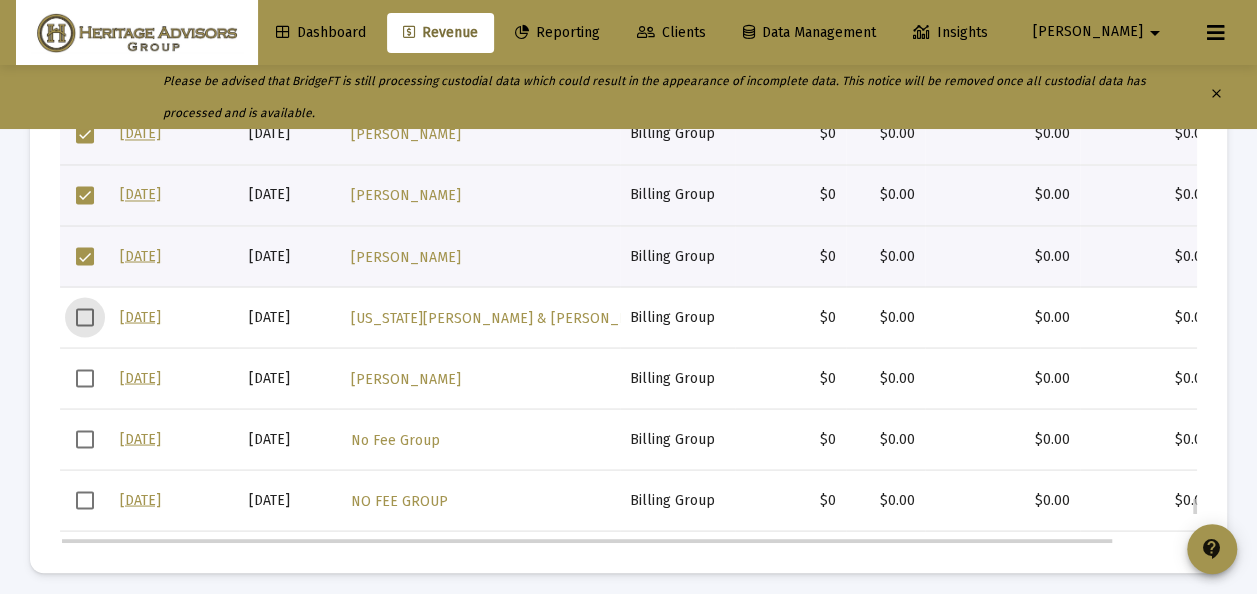 scroll, scrollTop: 9379, scrollLeft: 0, axis: vertical 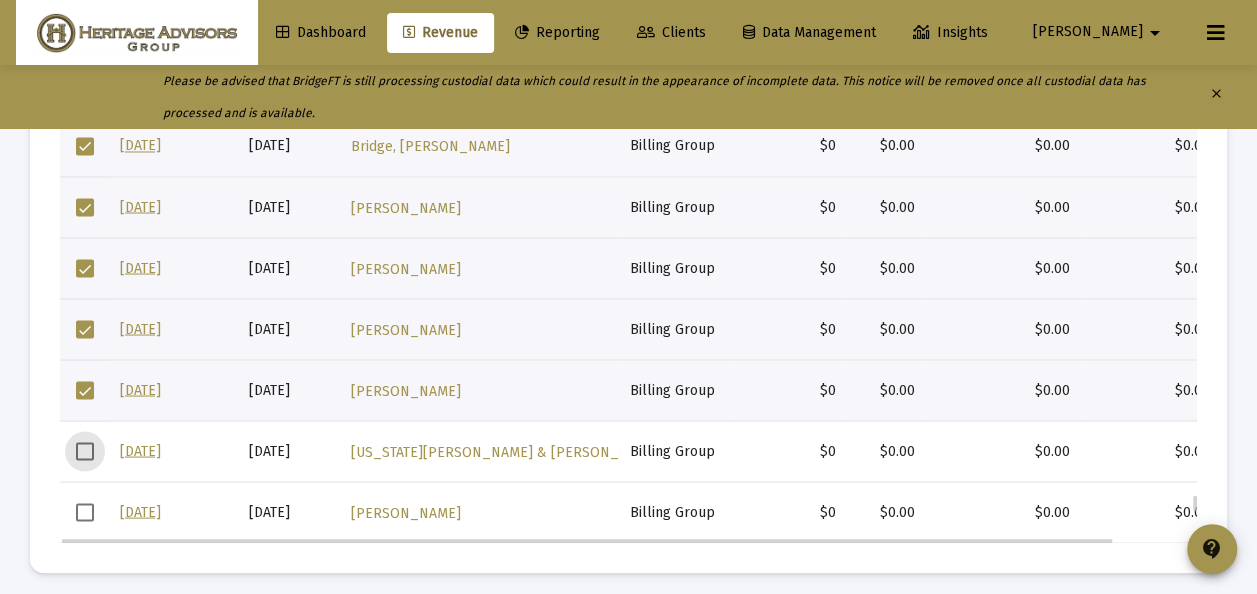 click at bounding box center [85, 390] 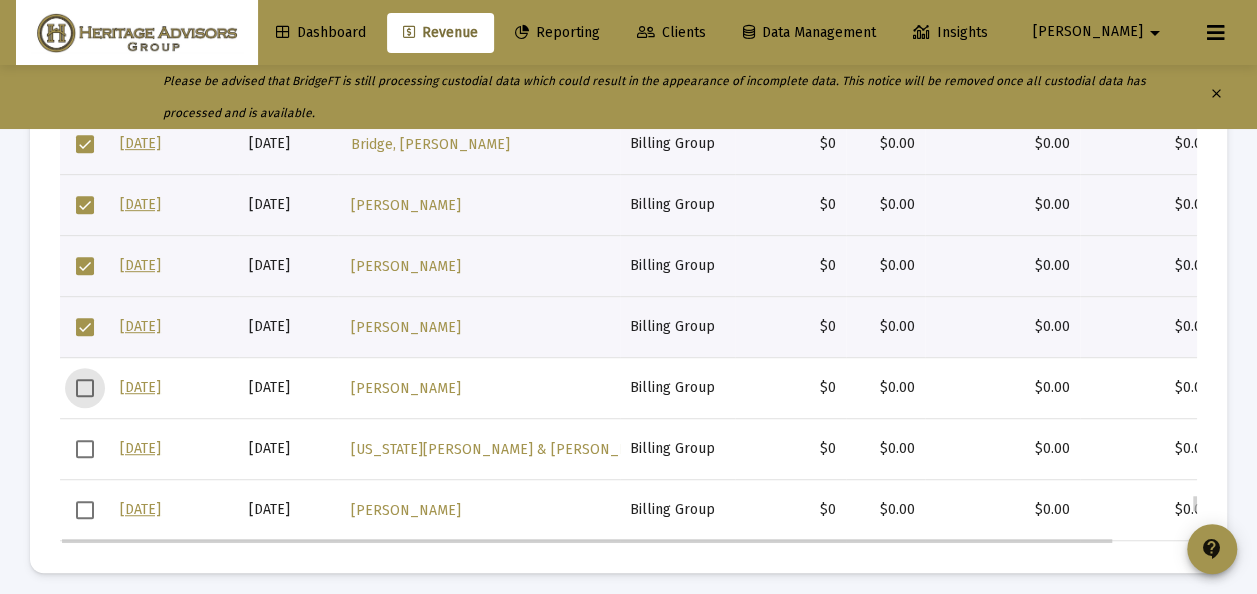 click at bounding box center [85, 327] 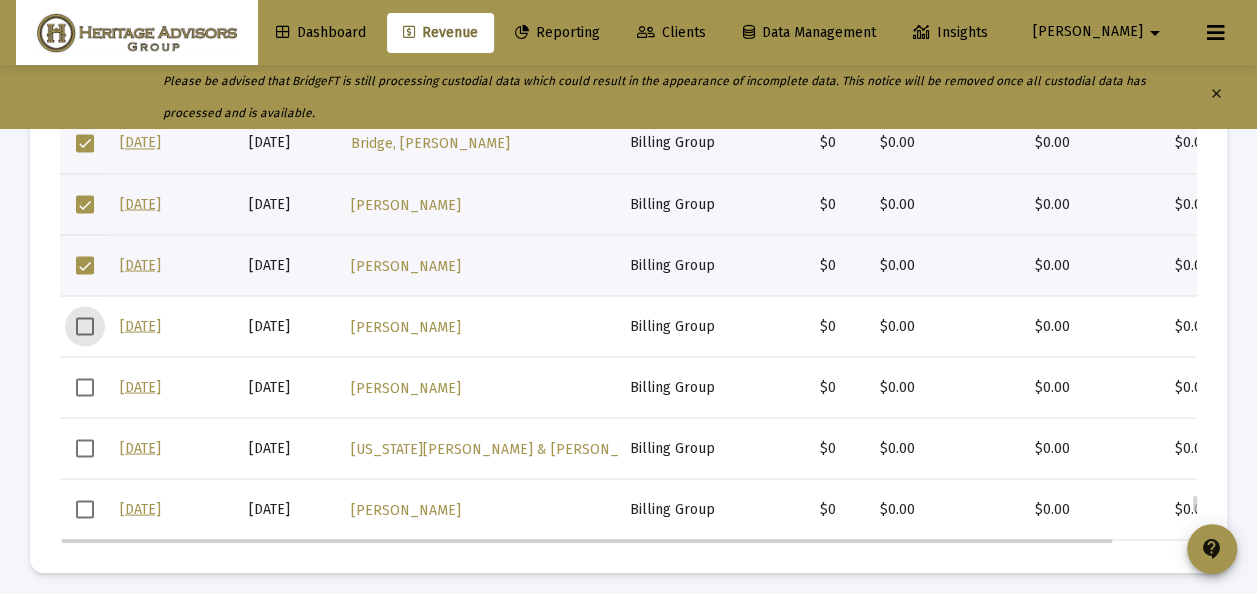 click at bounding box center [85, 265] 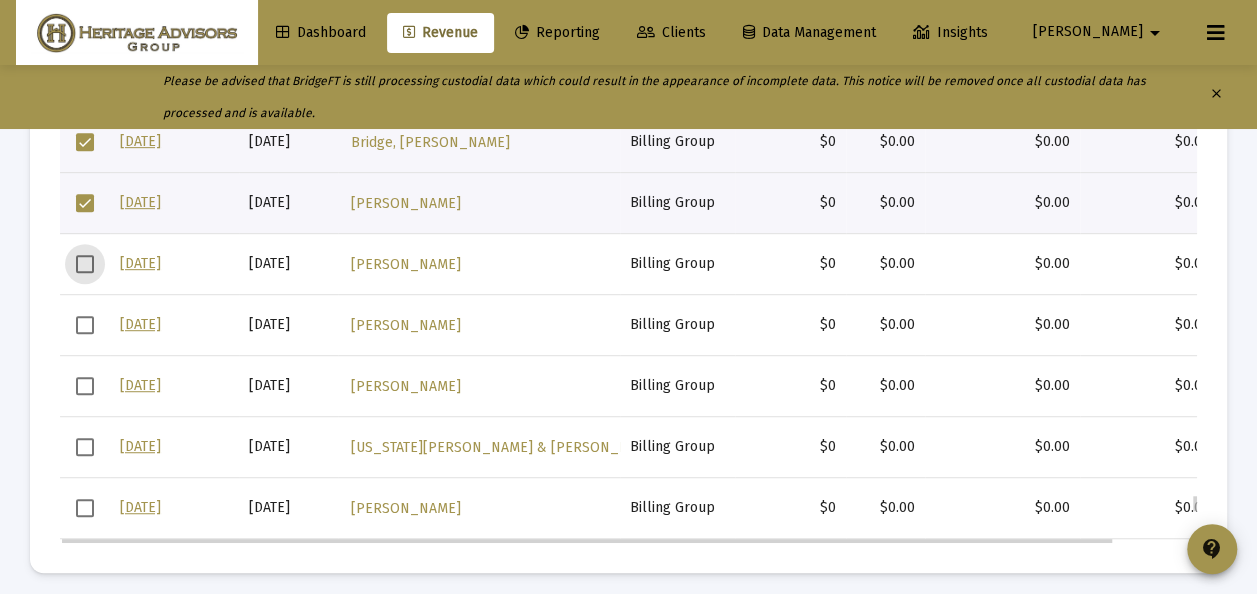 drag, startPoint x: 85, startPoint y: 200, endPoint x: 92, endPoint y: 169, distance: 31.780497 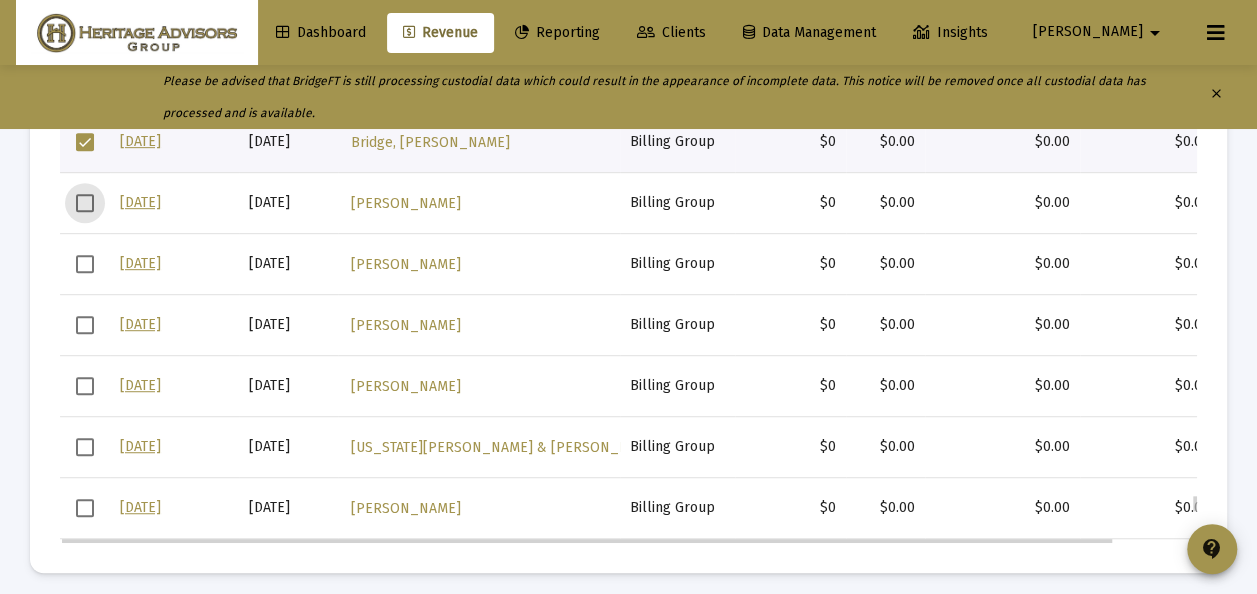 click at bounding box center [85, 142] 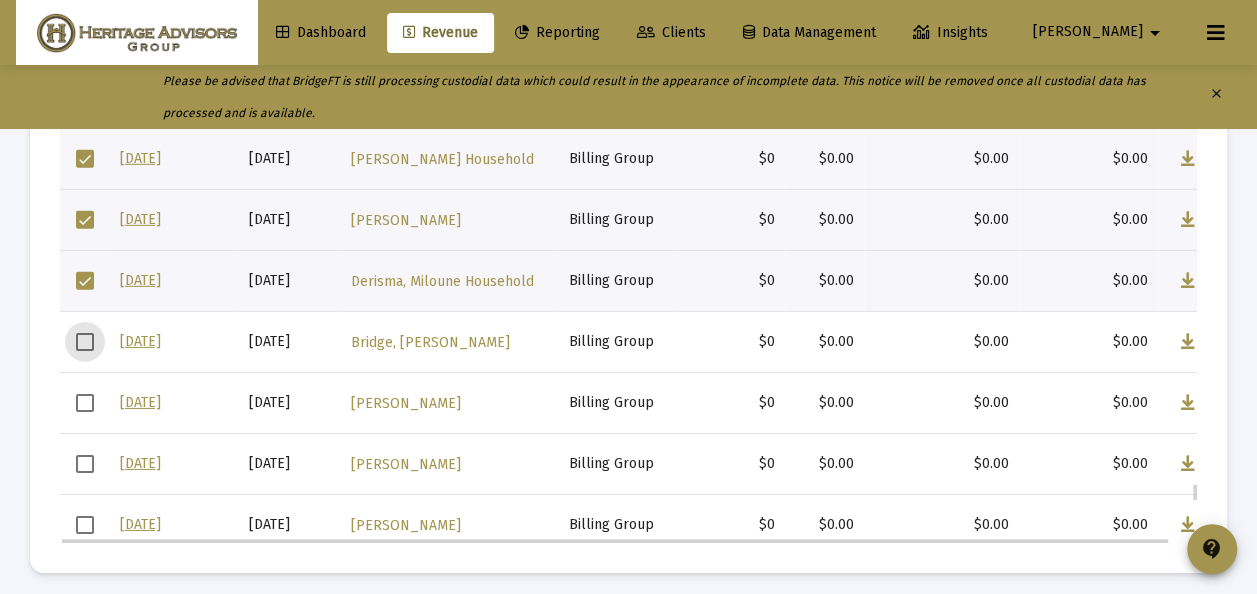 scroll, scrollTop: 9119, scrollLeft: 0, axis: vertical 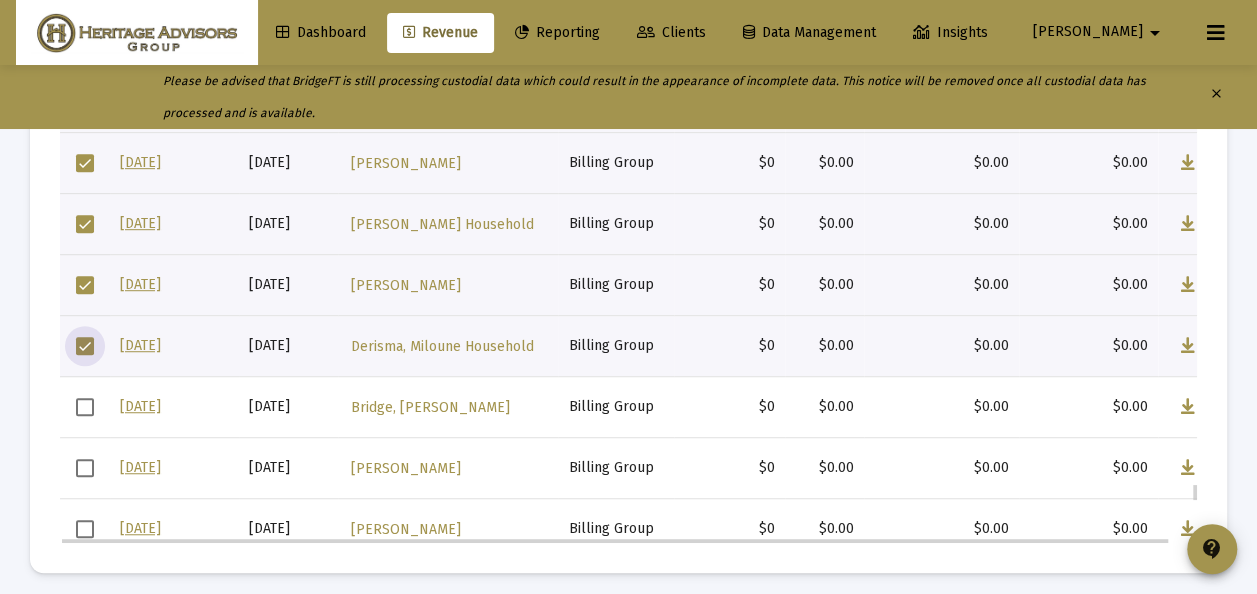 click at bounding box center [85, 346] 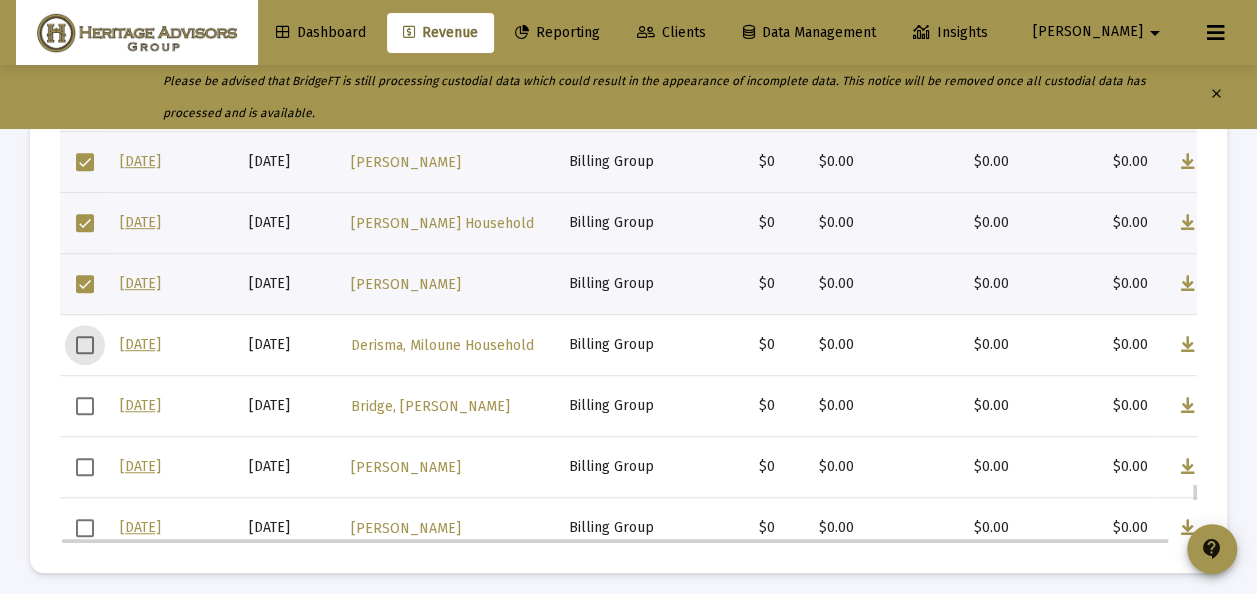 drag, startPoint x: 81, startPoint y: 282, endPoint x: 85, endPoint y: 258, distance: 24.33105 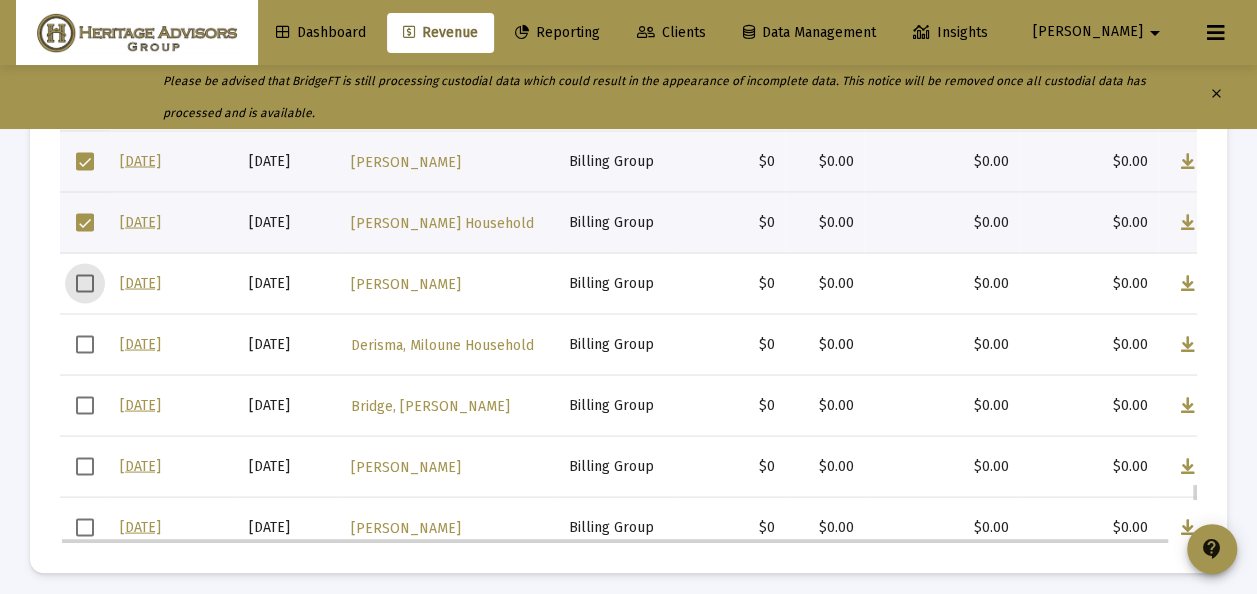 click at bounding box center [85, 222] 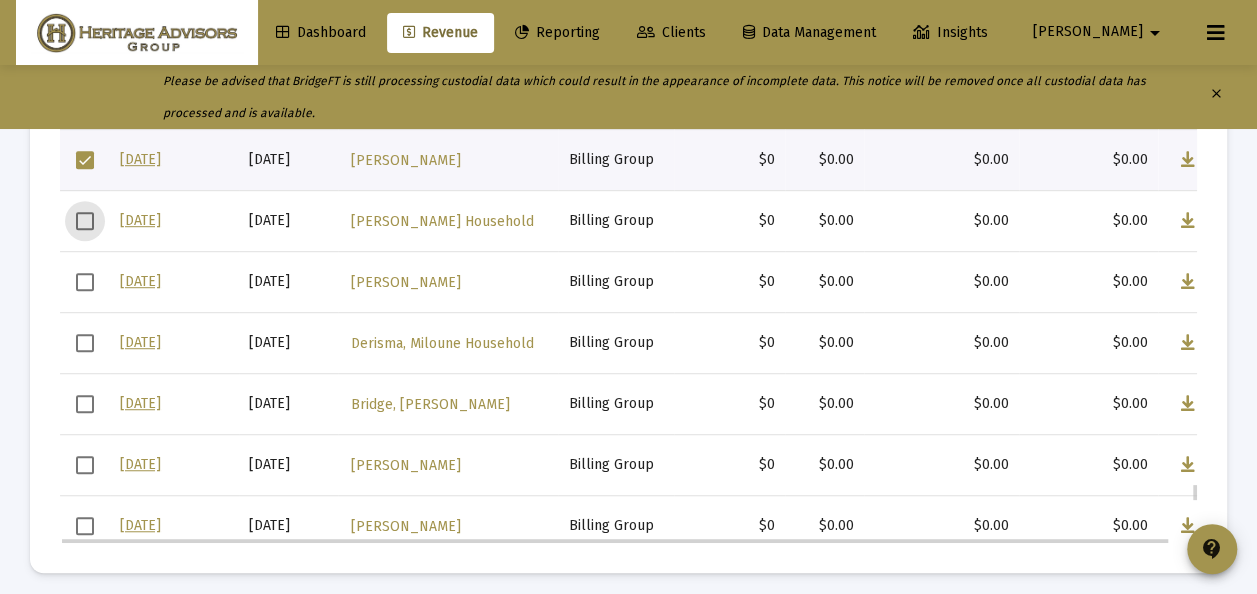 click at bounding box center [85, 160] 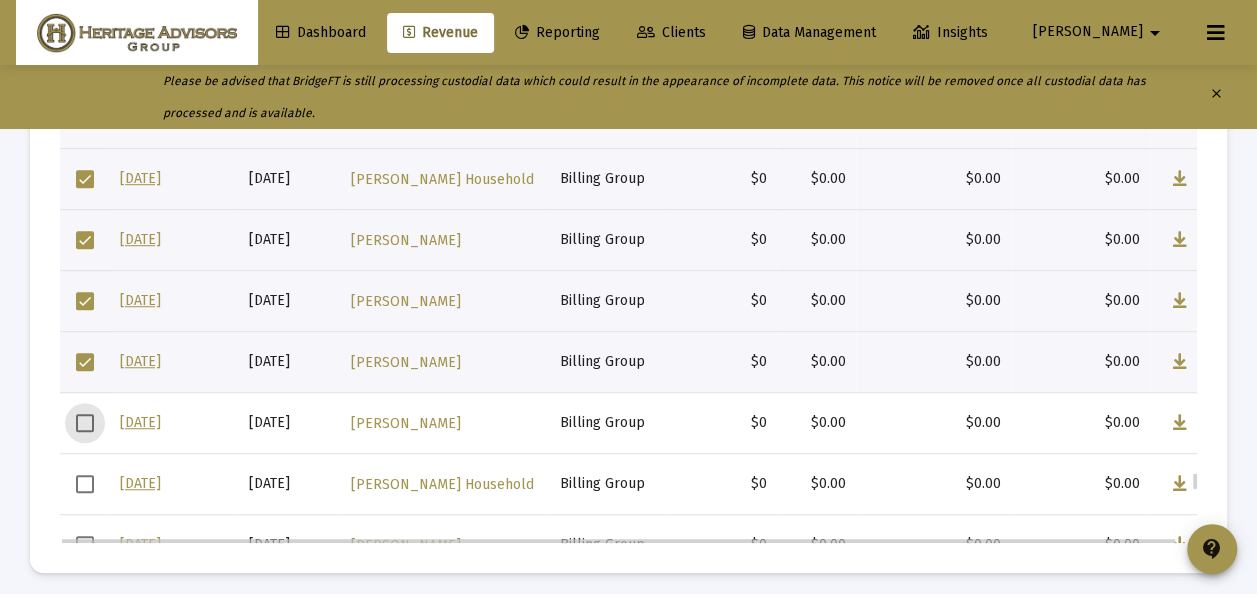 click at bounding box center [85, 362] 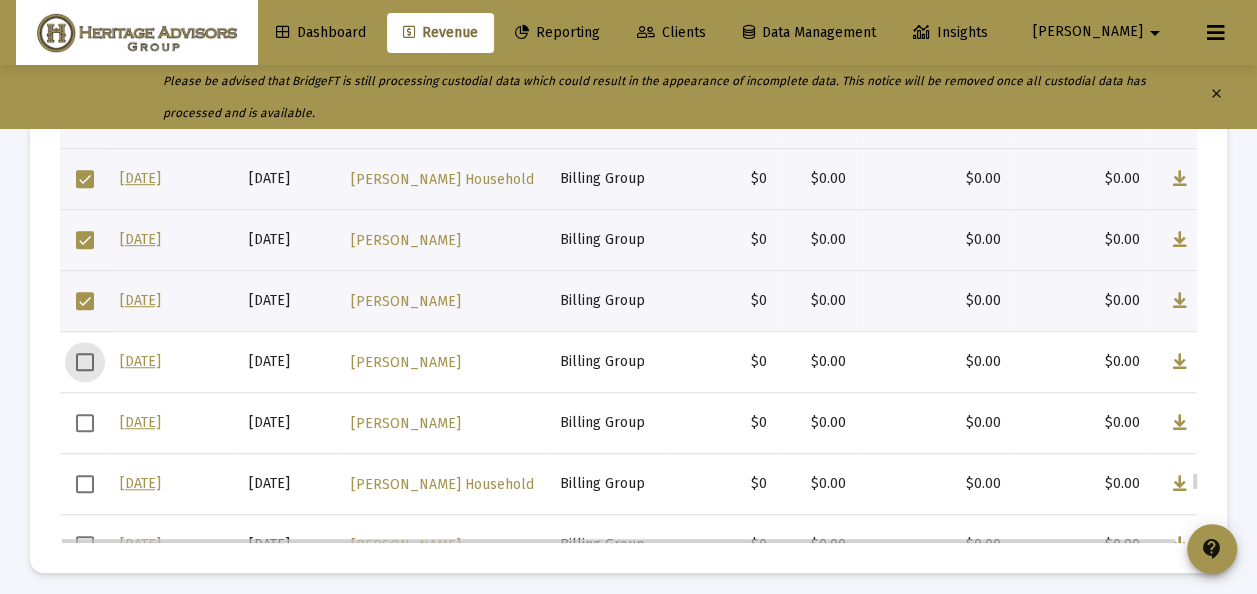 drag, startPoint x: 86, startPoint y: 296, endPoint x: 96, endPoint y: 278, distance: 20.59126 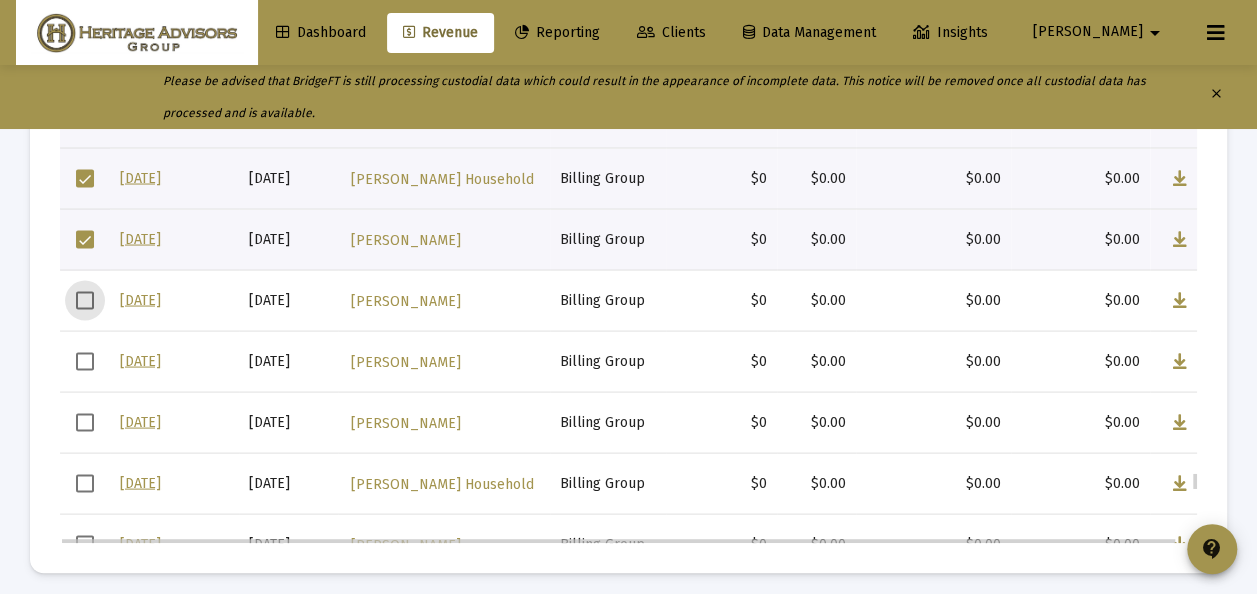click at bounding box center [85, 239] 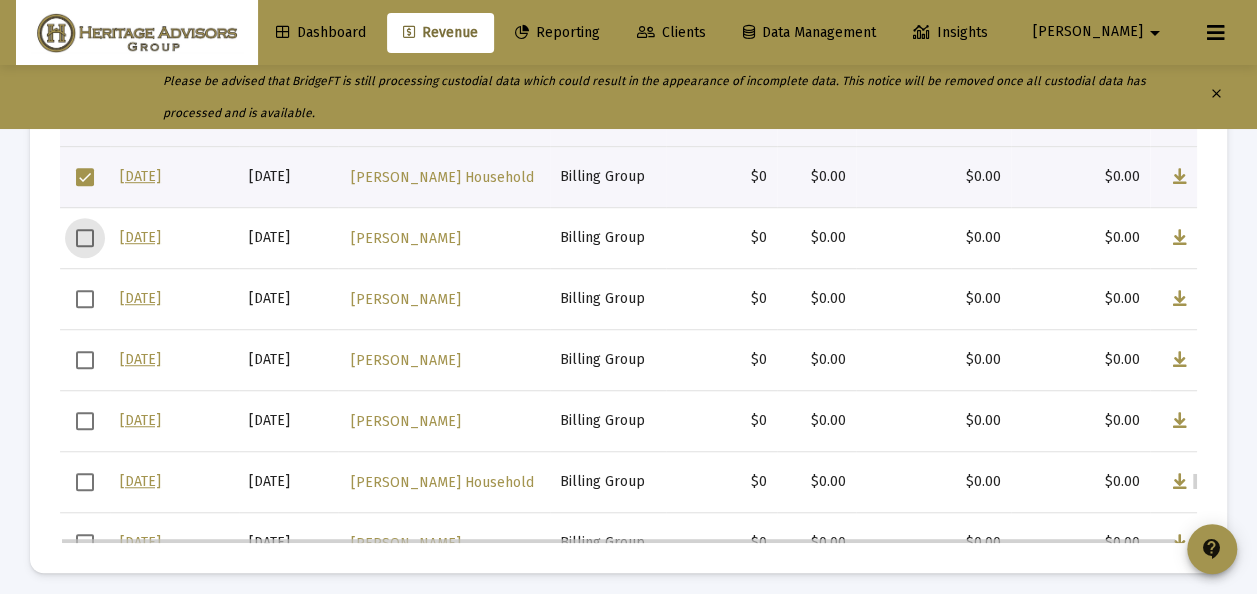 click at bounding box center [85, 177] 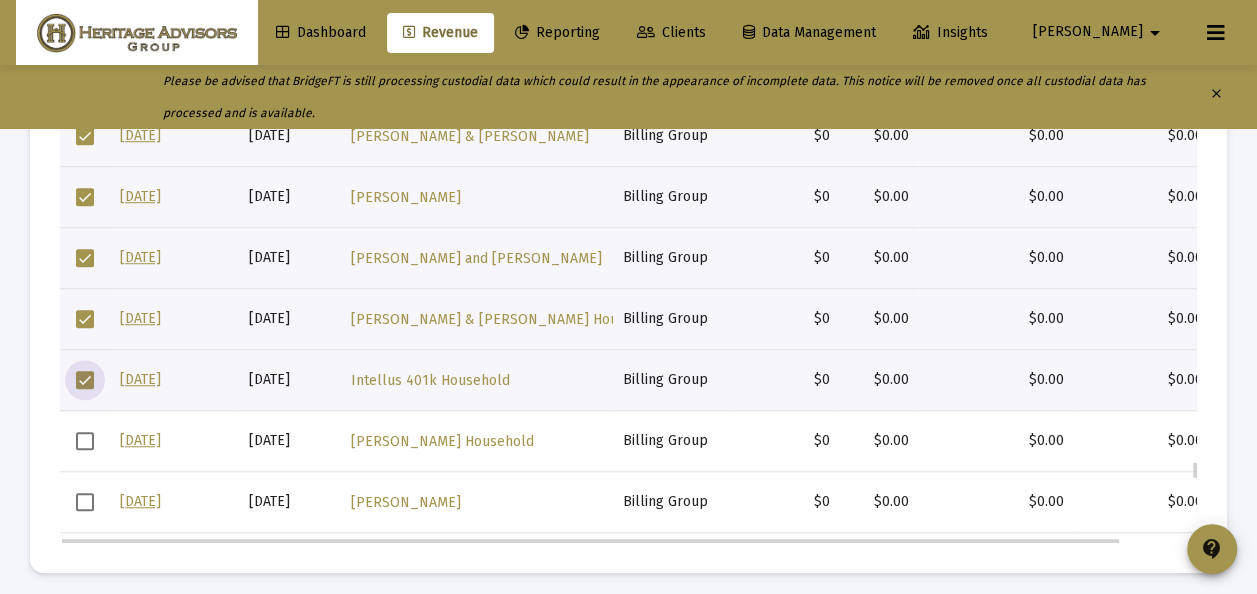 click at bounding box center (85, 380) 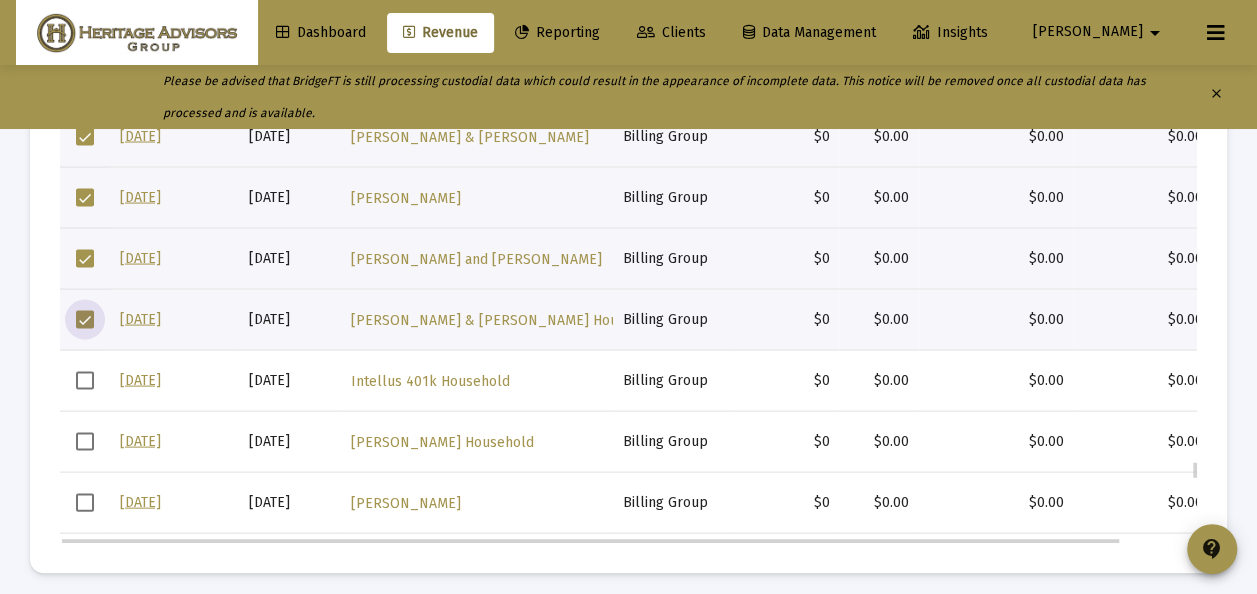 click at bounding box center (85, 319) 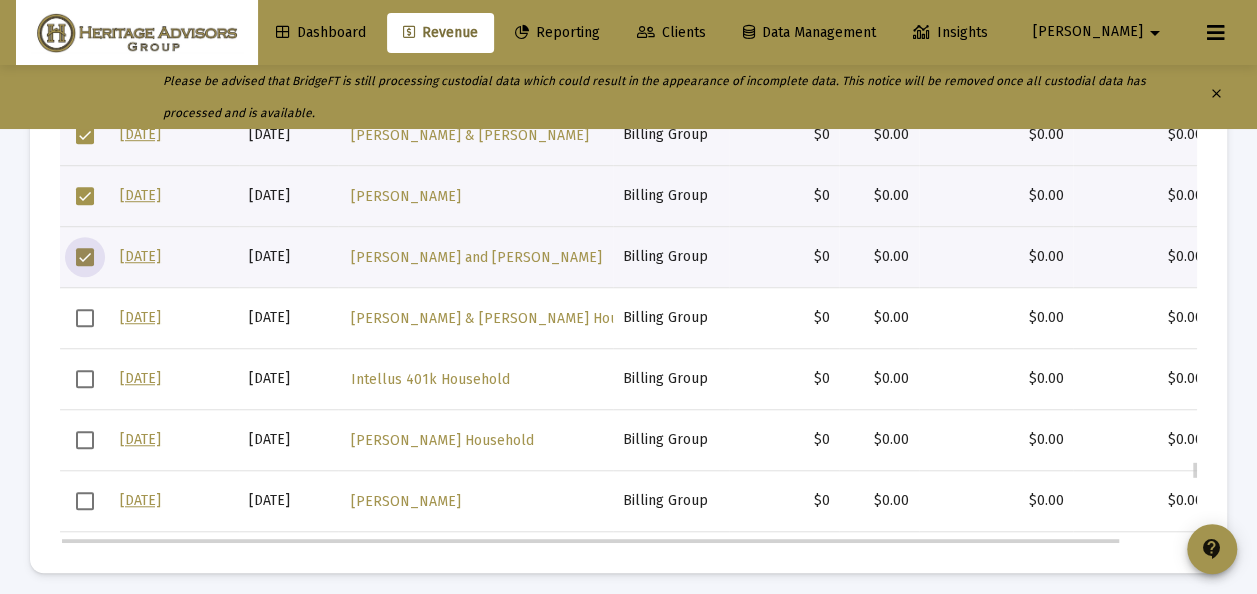 click at bounding box center (85, 257) 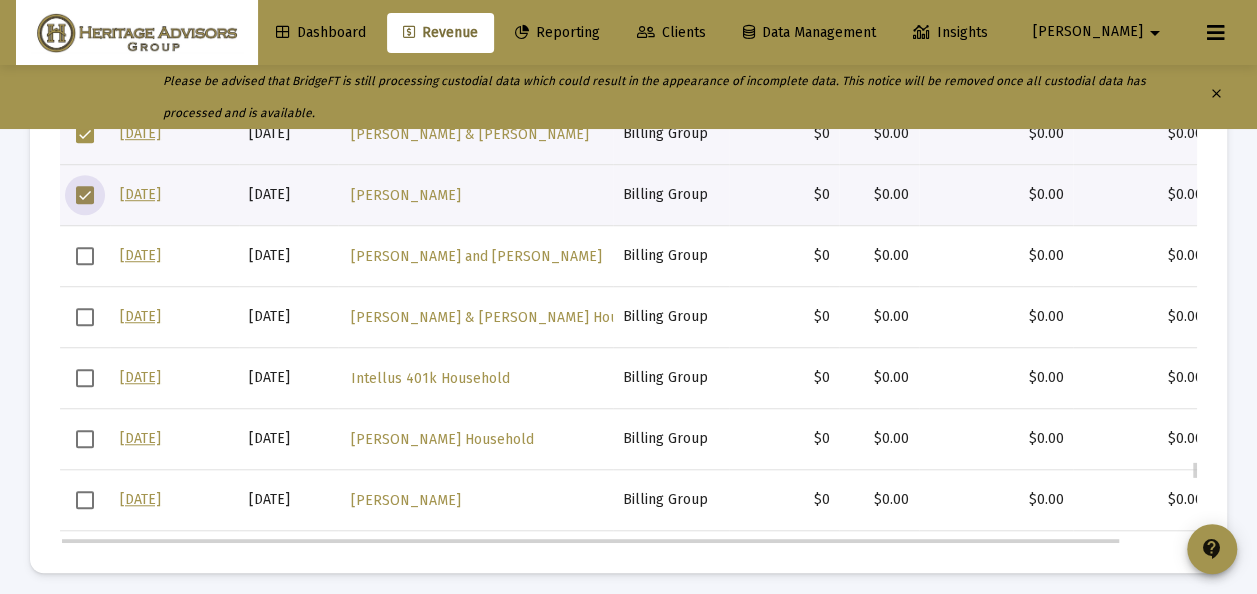 click at bounding box center (85, 195) 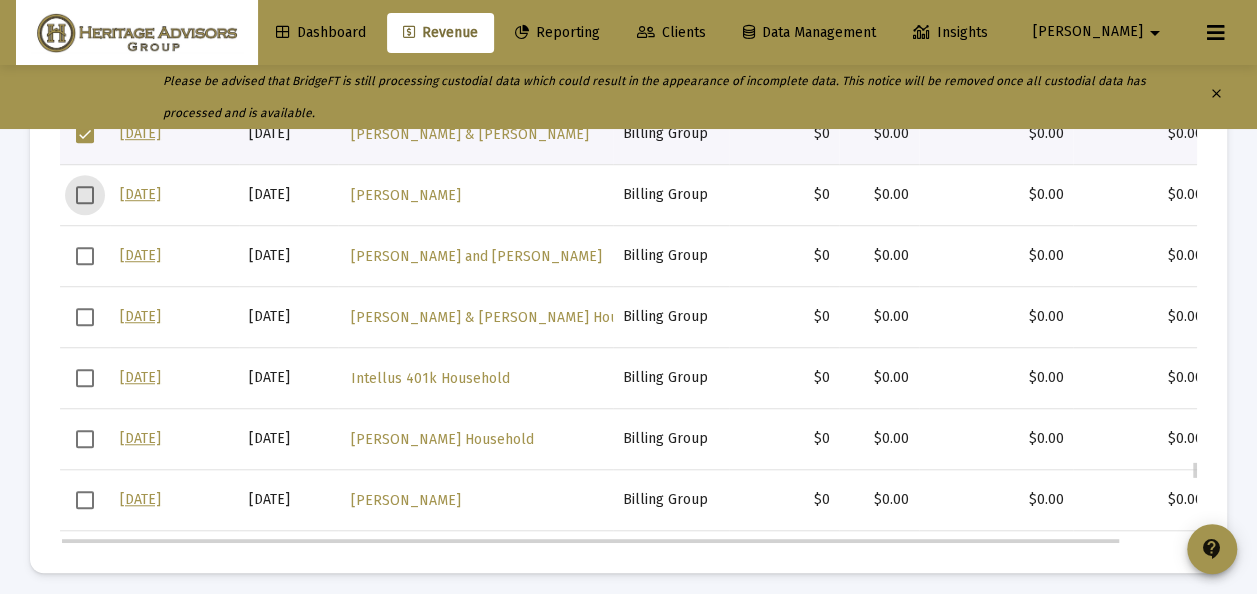 scroll, scrollTop: 8471, scrollLeft: 0, axis: vertical 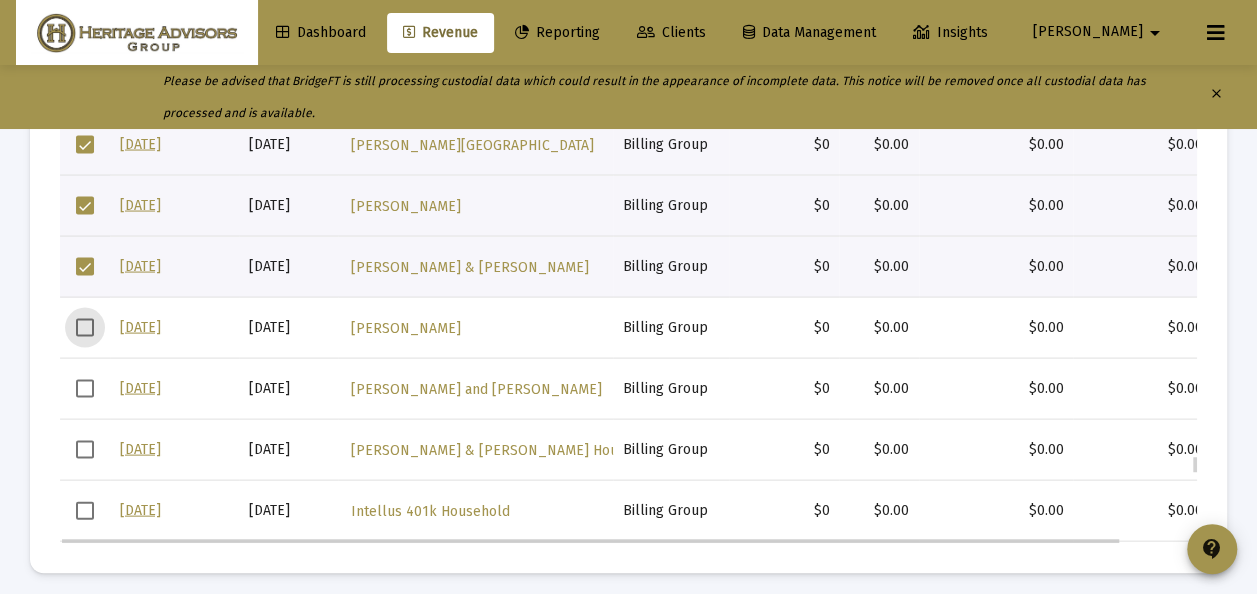 drag, startPoint x: 85, startPoint y: 265, endPoint x: 88, endPoint y: 227, distance: 38.118237 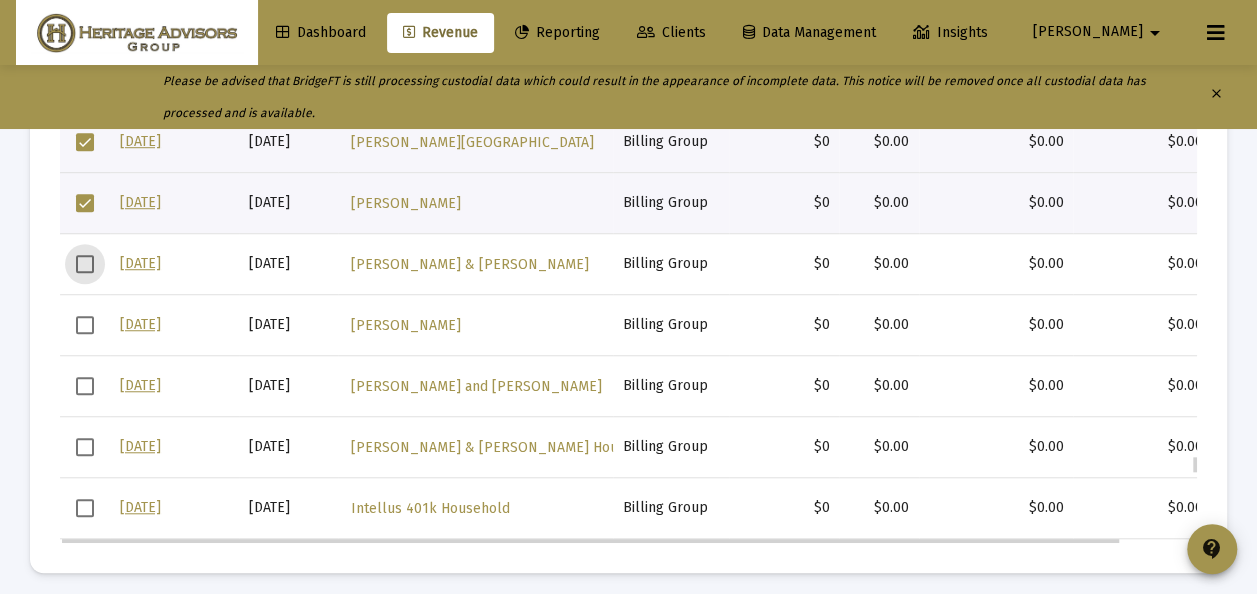 click at bounding box center (85, 203) 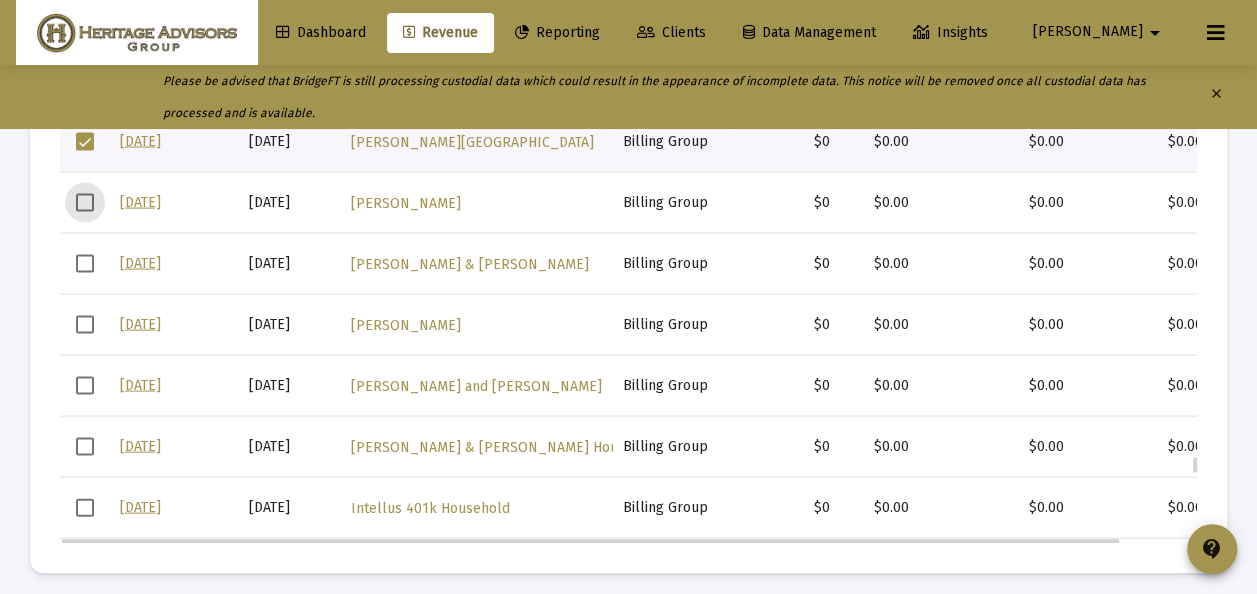 click at bounding box center (85, 141) 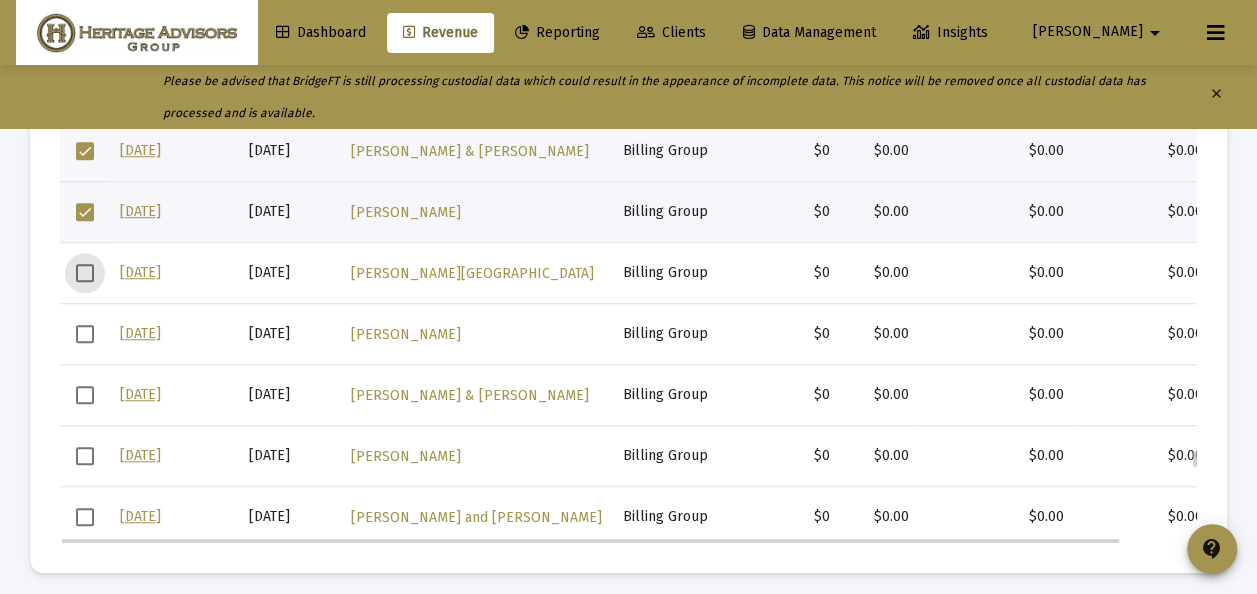 click at bounding box center [85, 212] 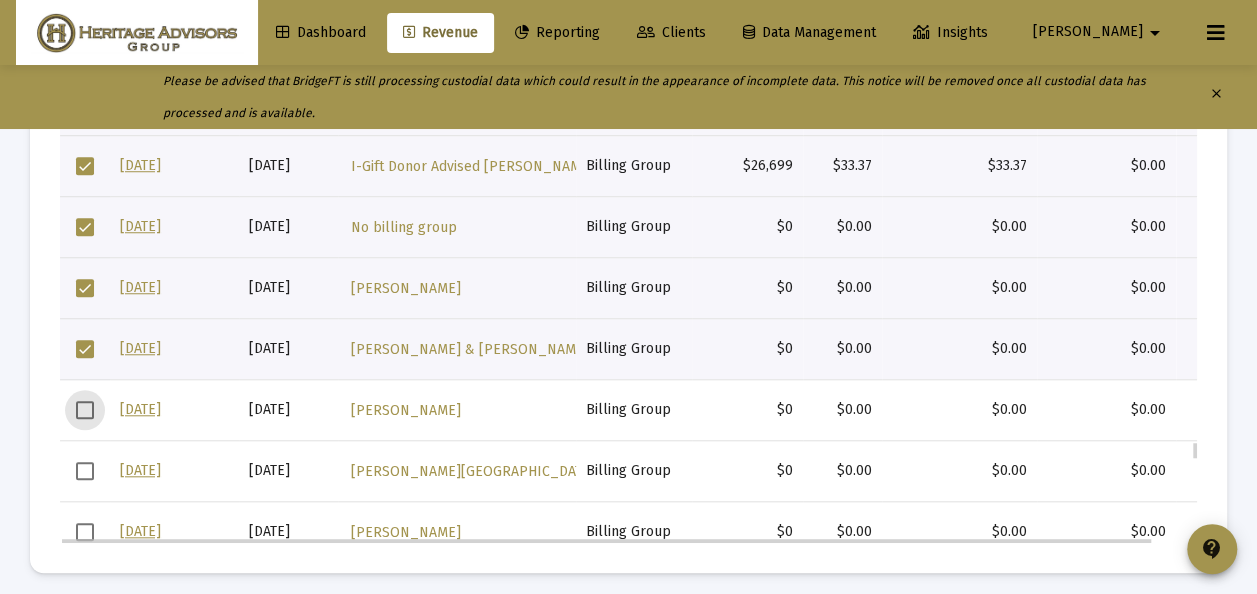 scroll, scrollTop: 8146, scrollLeft: 0, axis: vertical 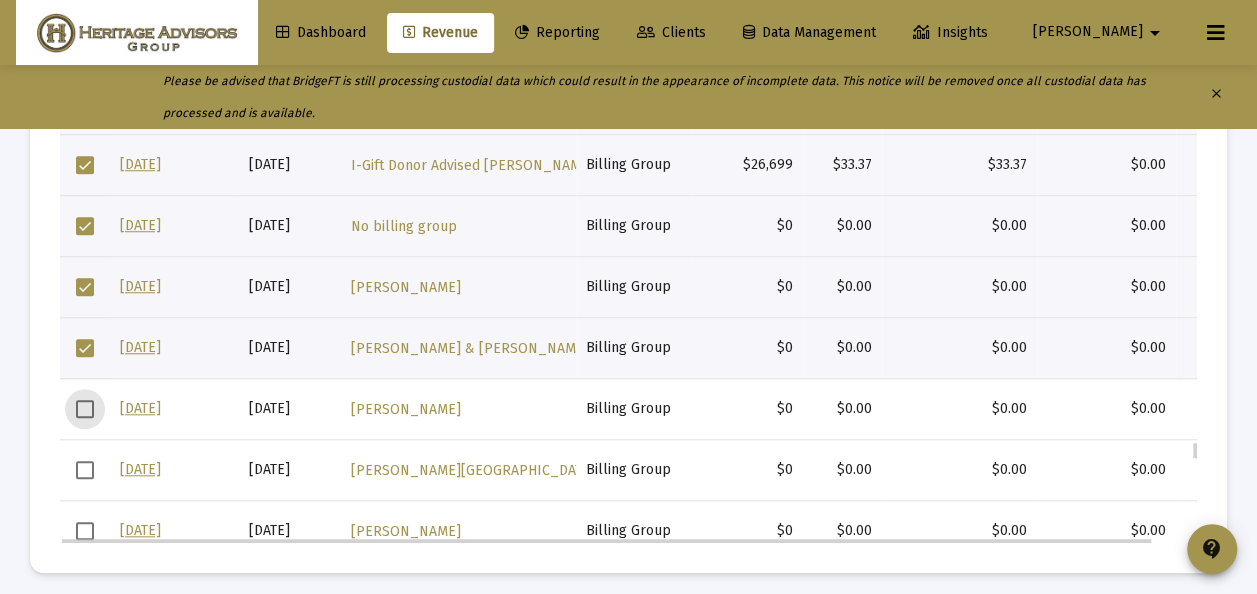 click at bounding box center (85, 348) 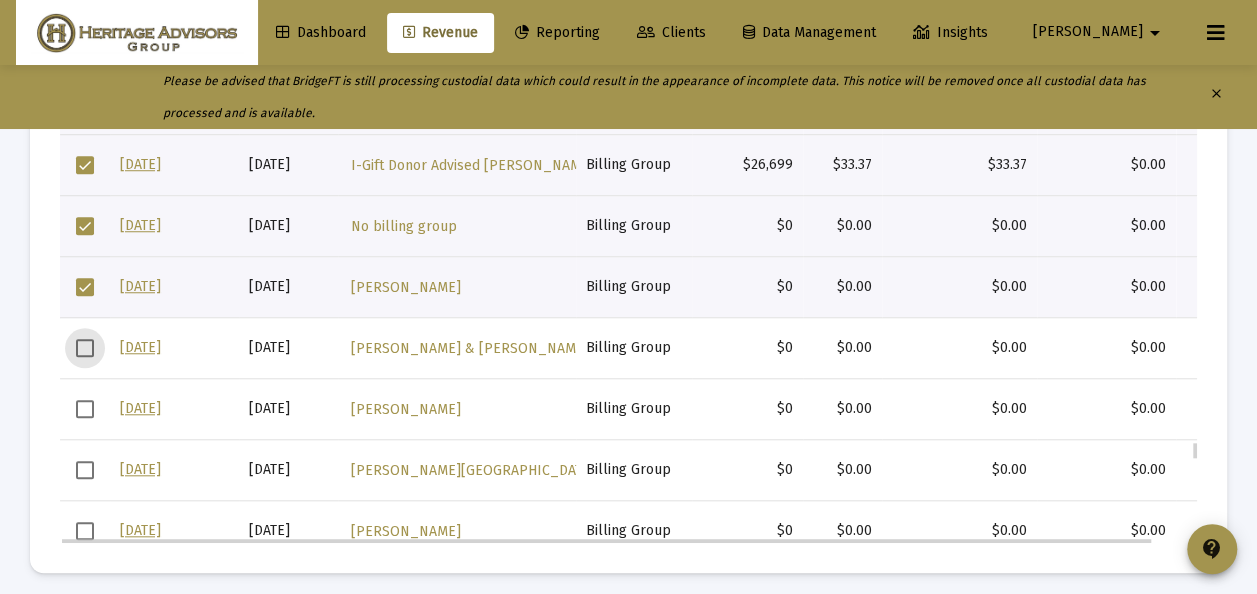 scroll, scrollTop: 8147, scrollLeft: 0, axis: vertical 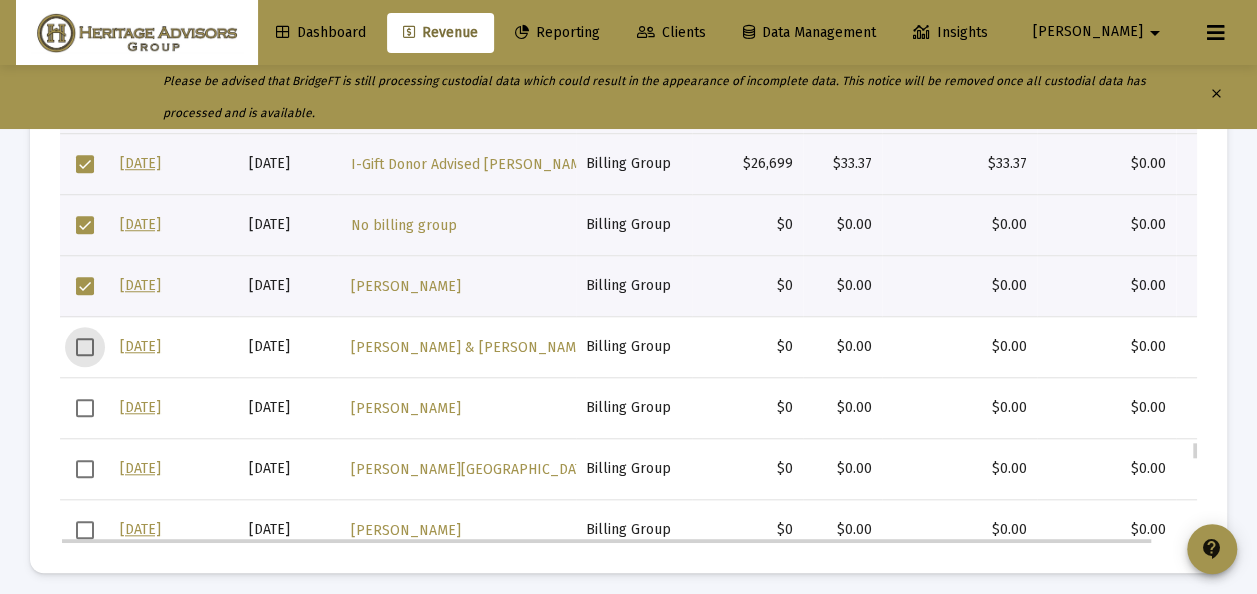 click at bounding box center (85, 286) 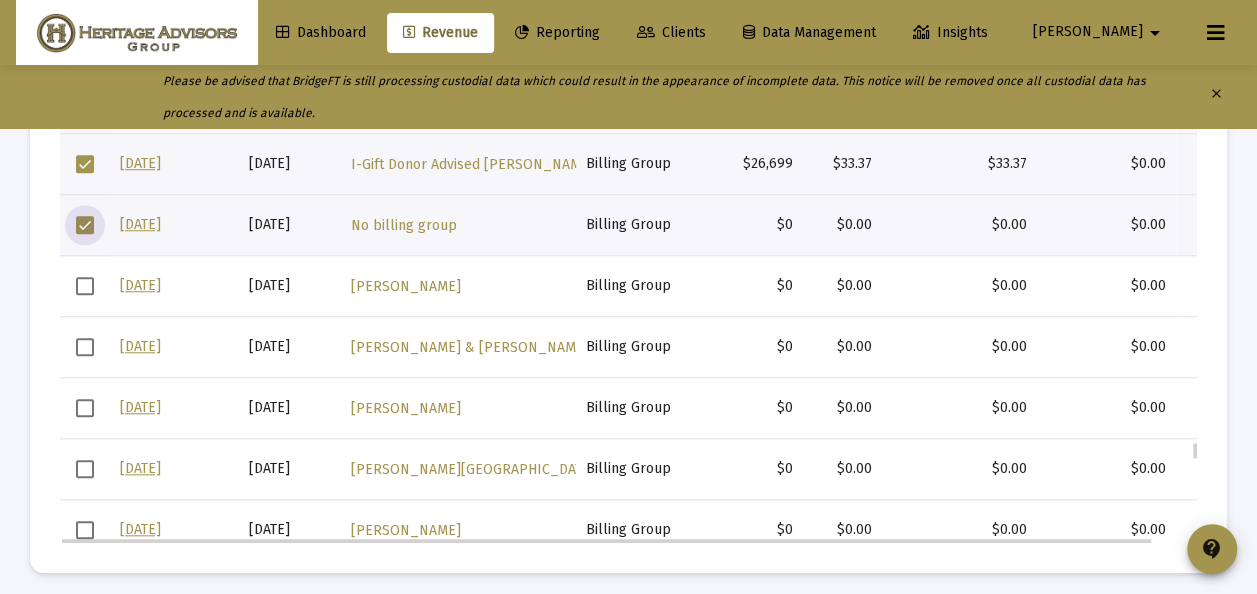 scroll, scrollTop: 8148, scrollLeft: 0, axis: vertical 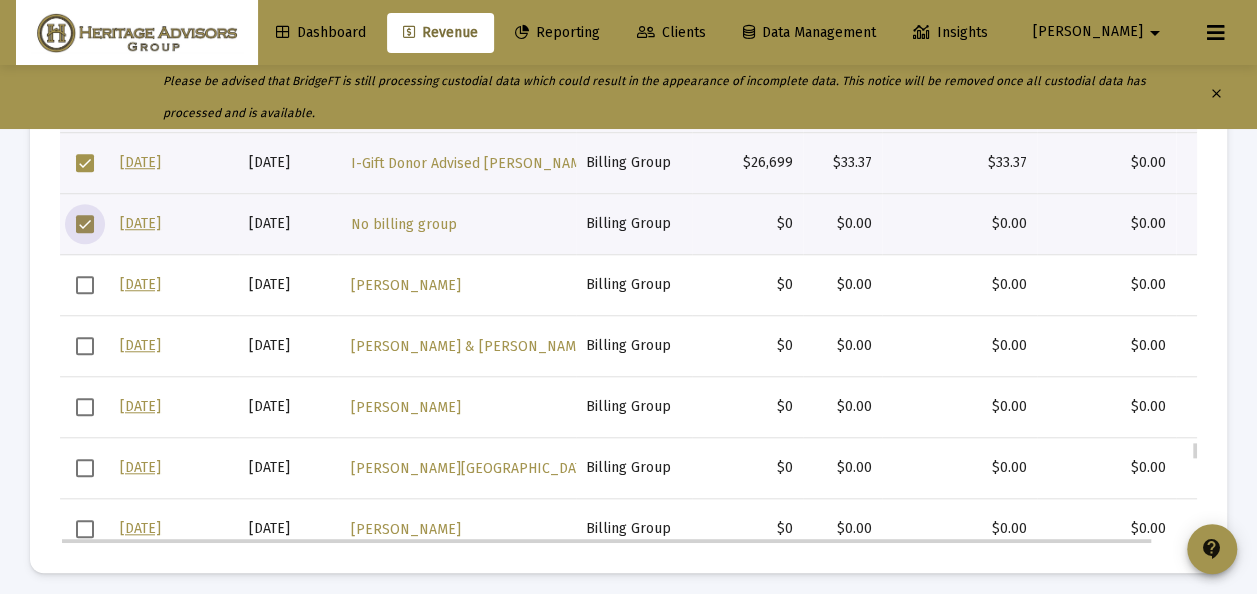 click at bounding box center (85, 224) 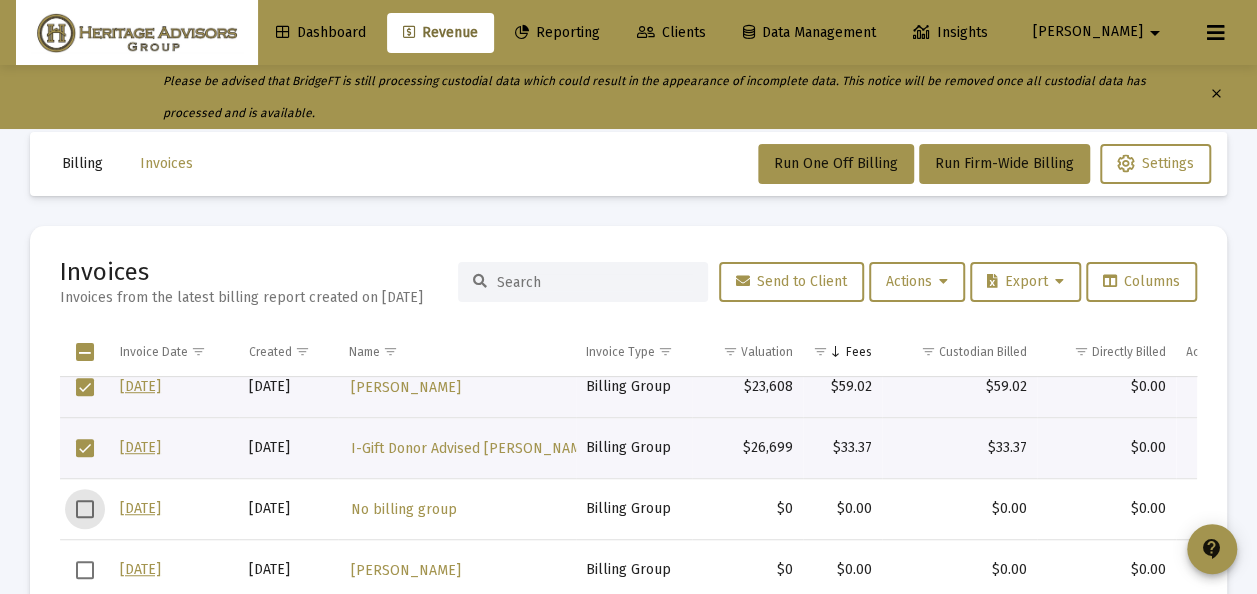scroll, scrollTop: 0, scrollLeft: 0, axis: both 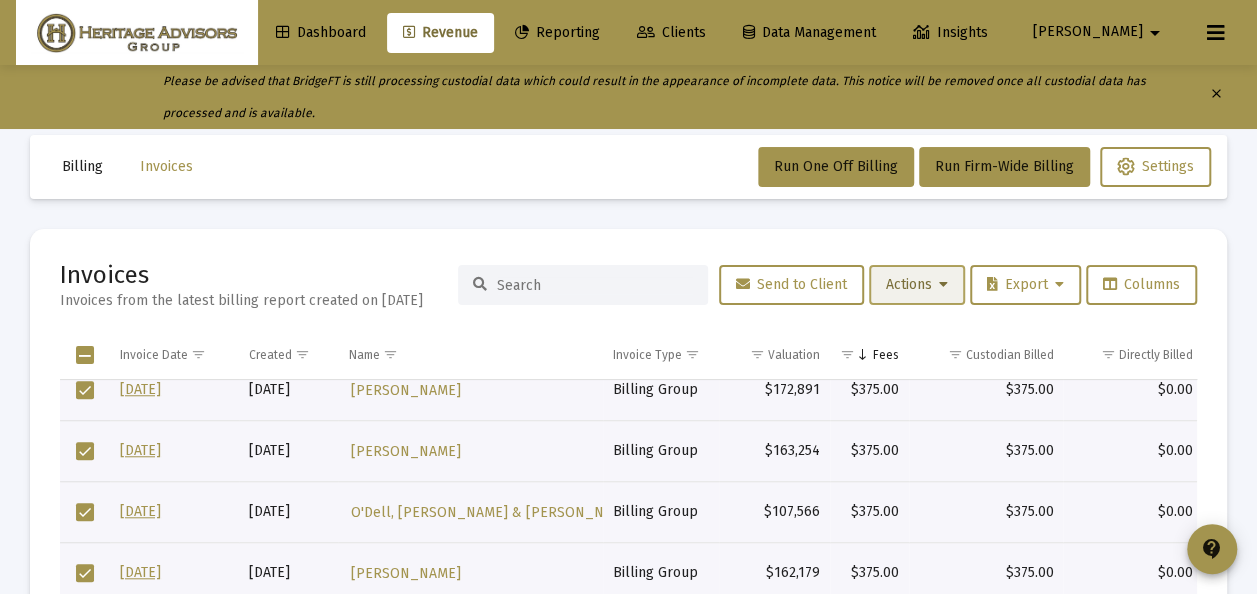 click 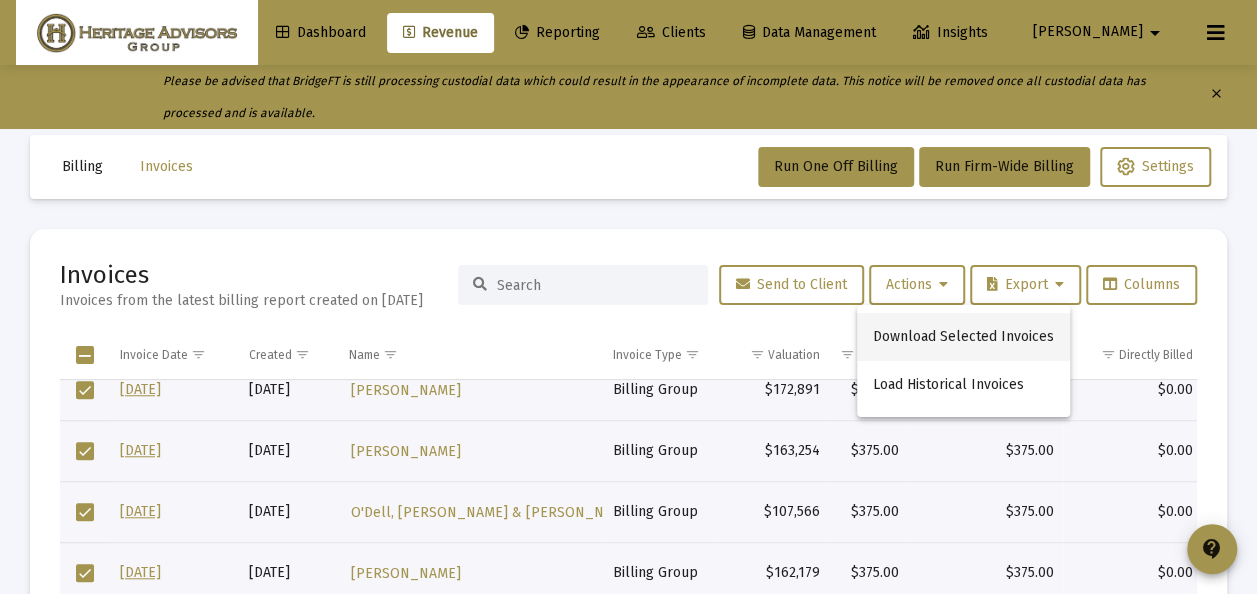 click on "Download Selected Invoices" at bounding box center (963, 337) 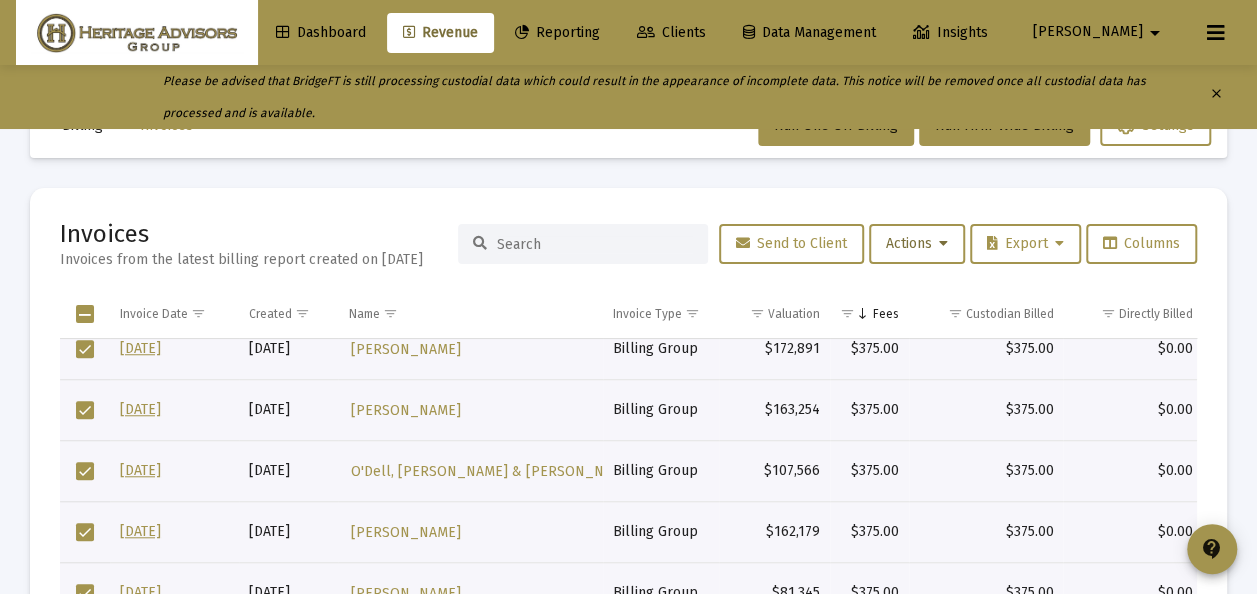 scroll, scrollTop: 0, scrollLeft: 0, axis: both 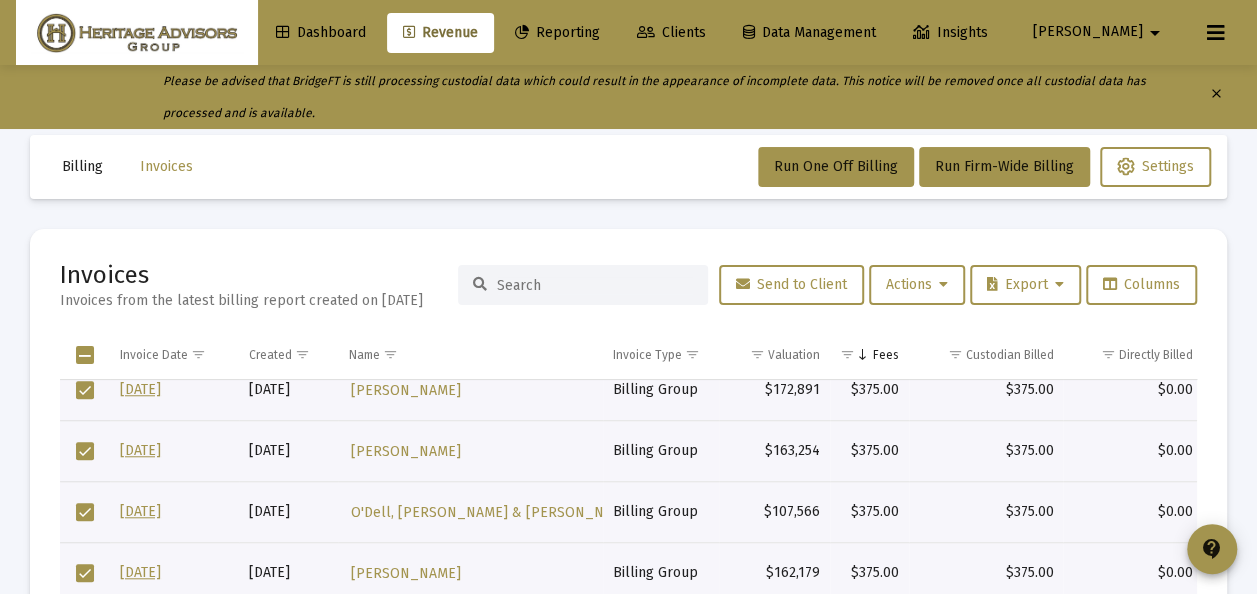 click at bounding box center [85, 355] 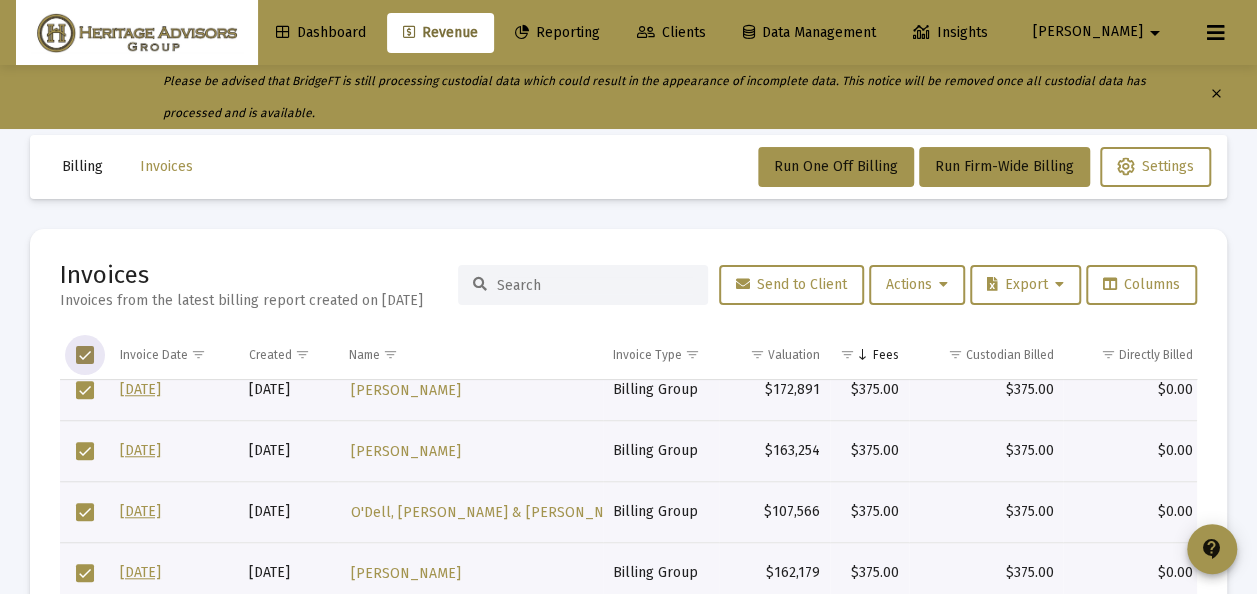 click at bounding box center (85, 355) 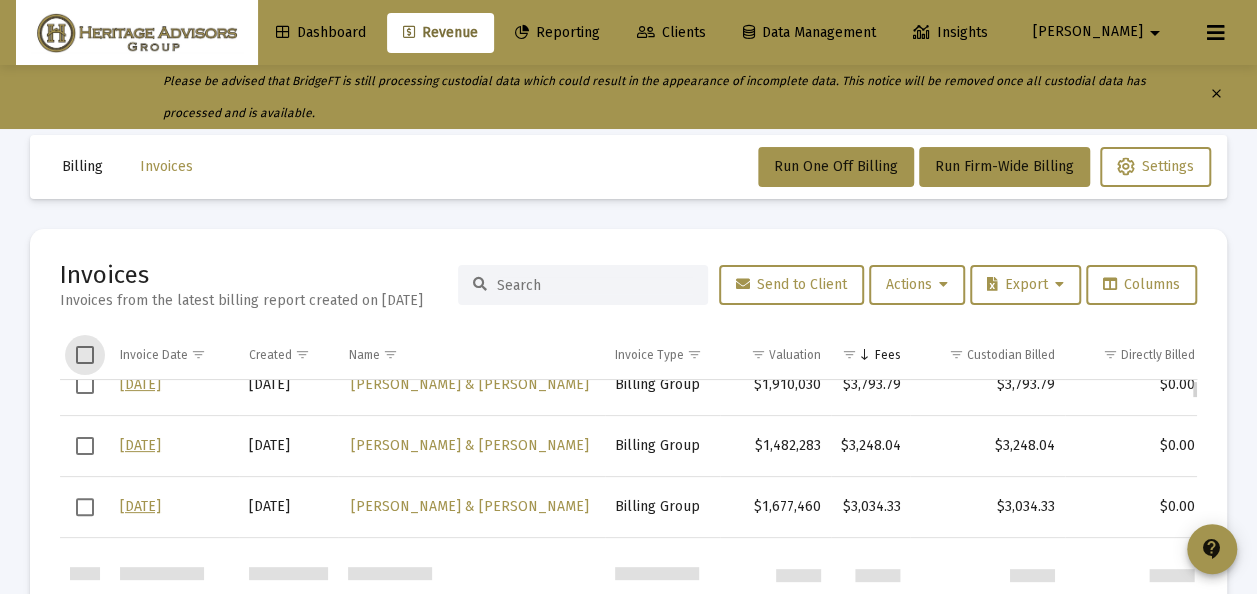 scroll, scrollTop: 0, scrollLeft: 0, axis: both 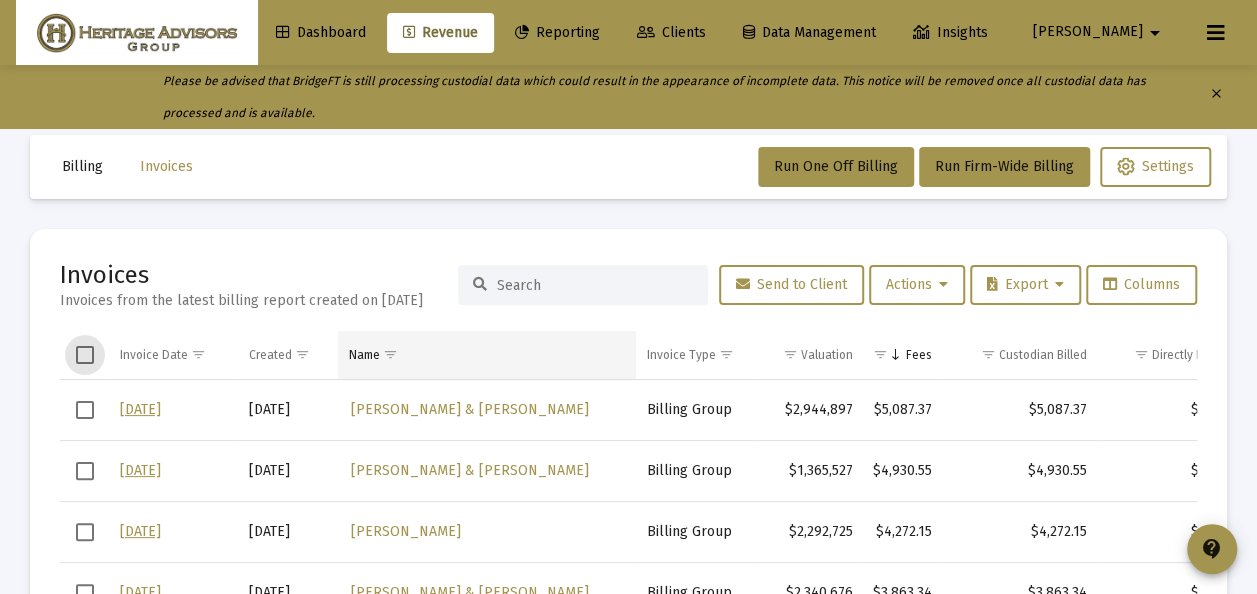 click at bounding box center [389, 354] 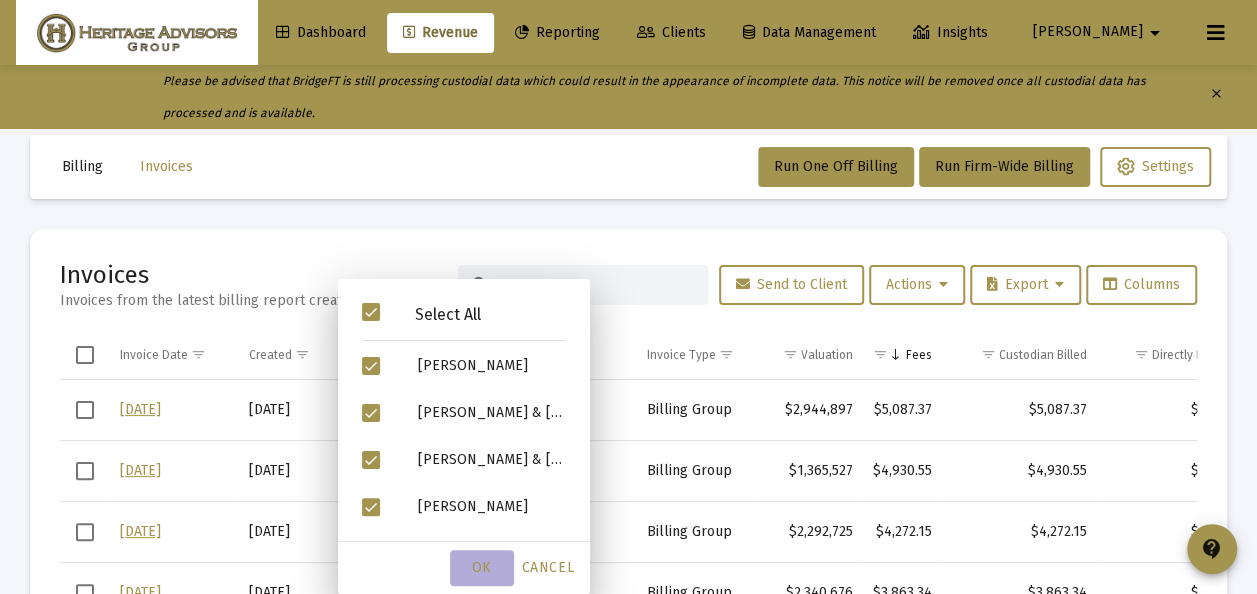 click on "OK" at bounding box center [482, 567] 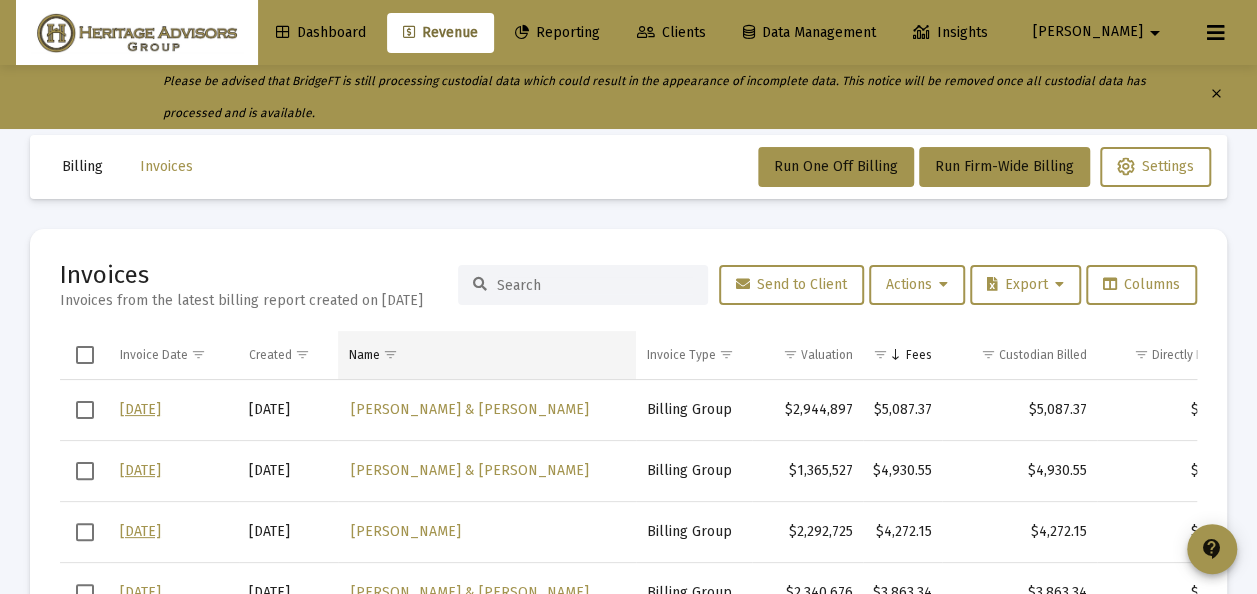 click at bounding box center (389, 354) 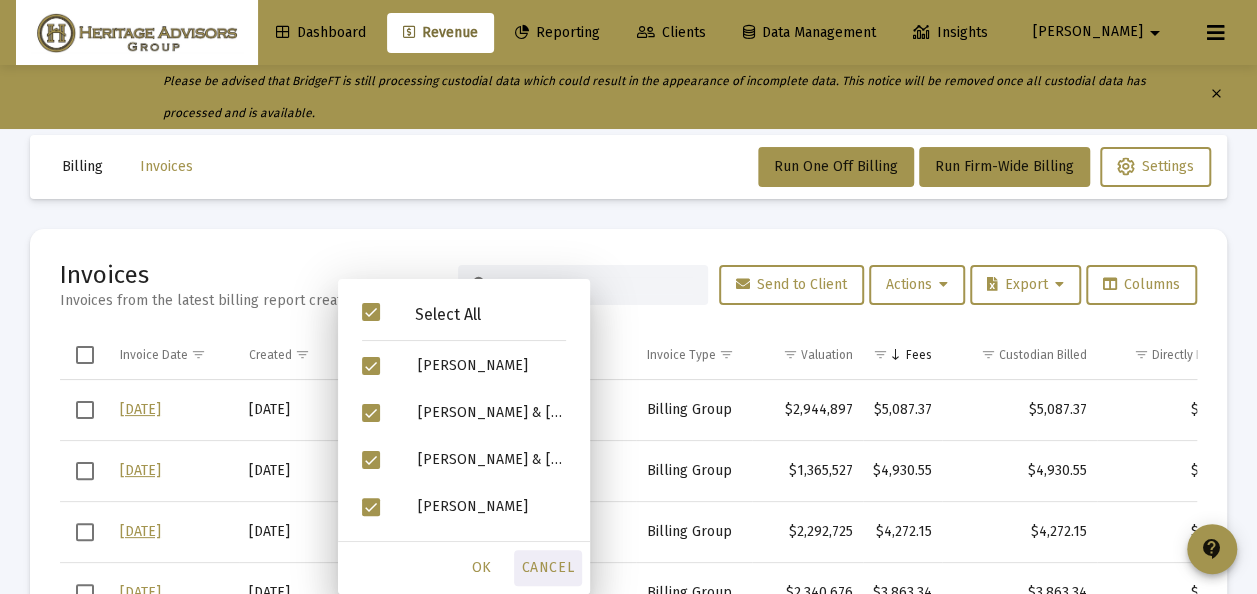 click on "Cancel" at bounding box center [548, 567] 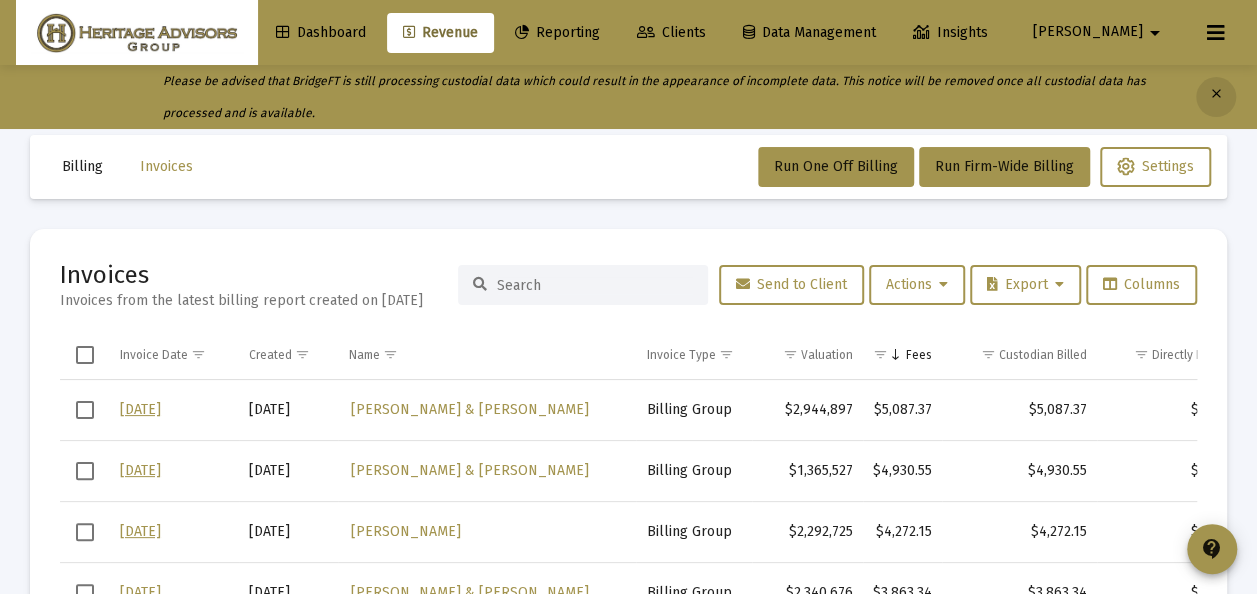 click on "clear" 